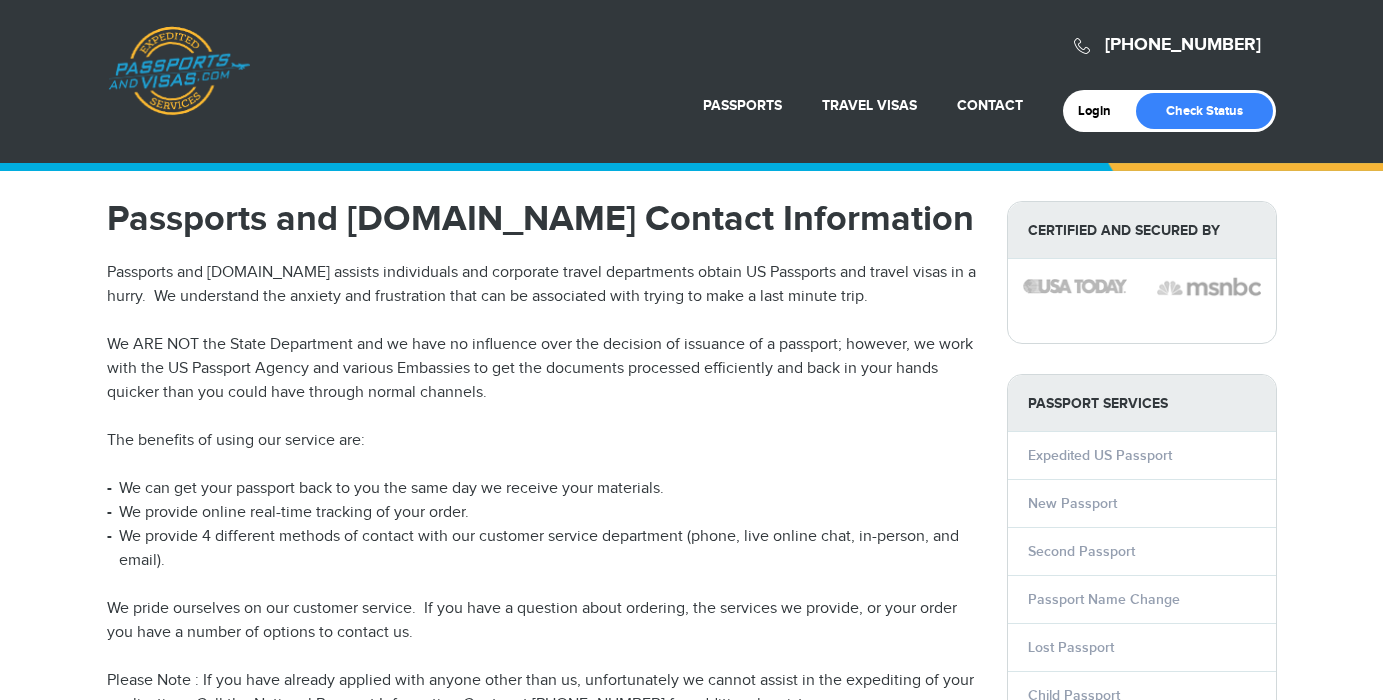 scroll, scrollTop: 0, scrollLeft: 0, axis: both 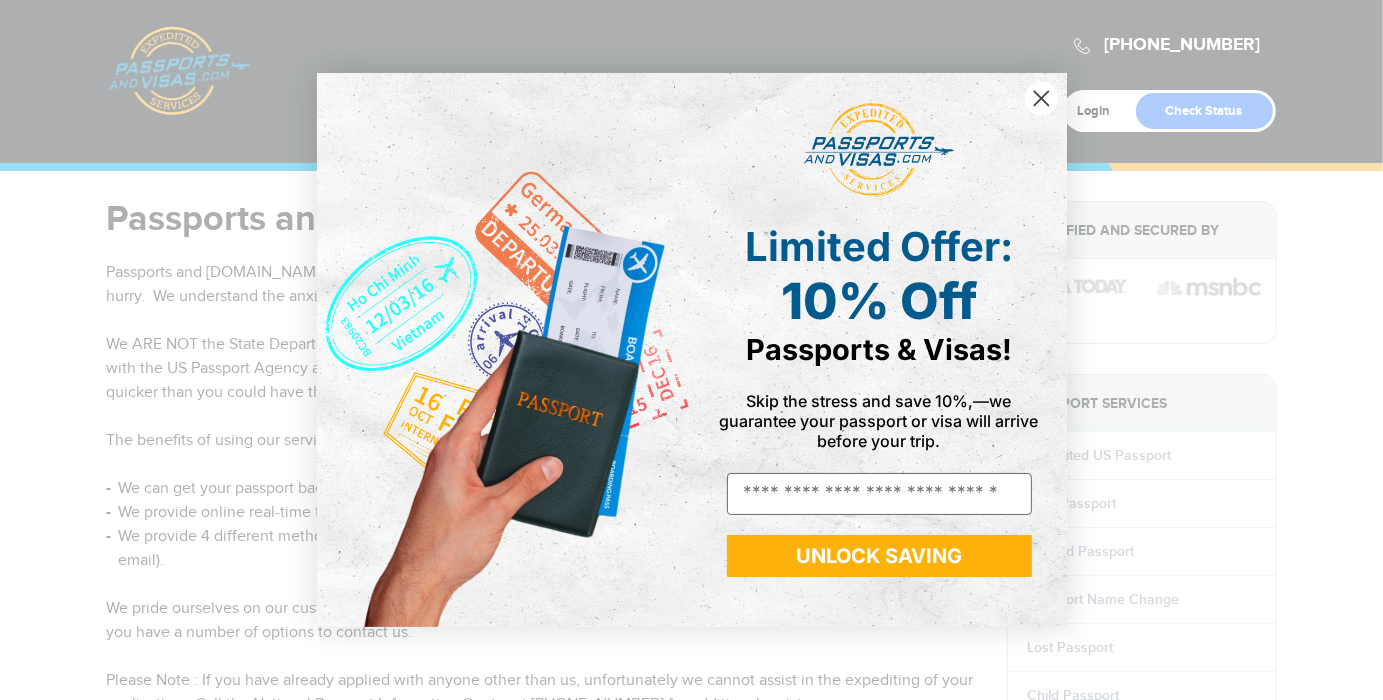 click 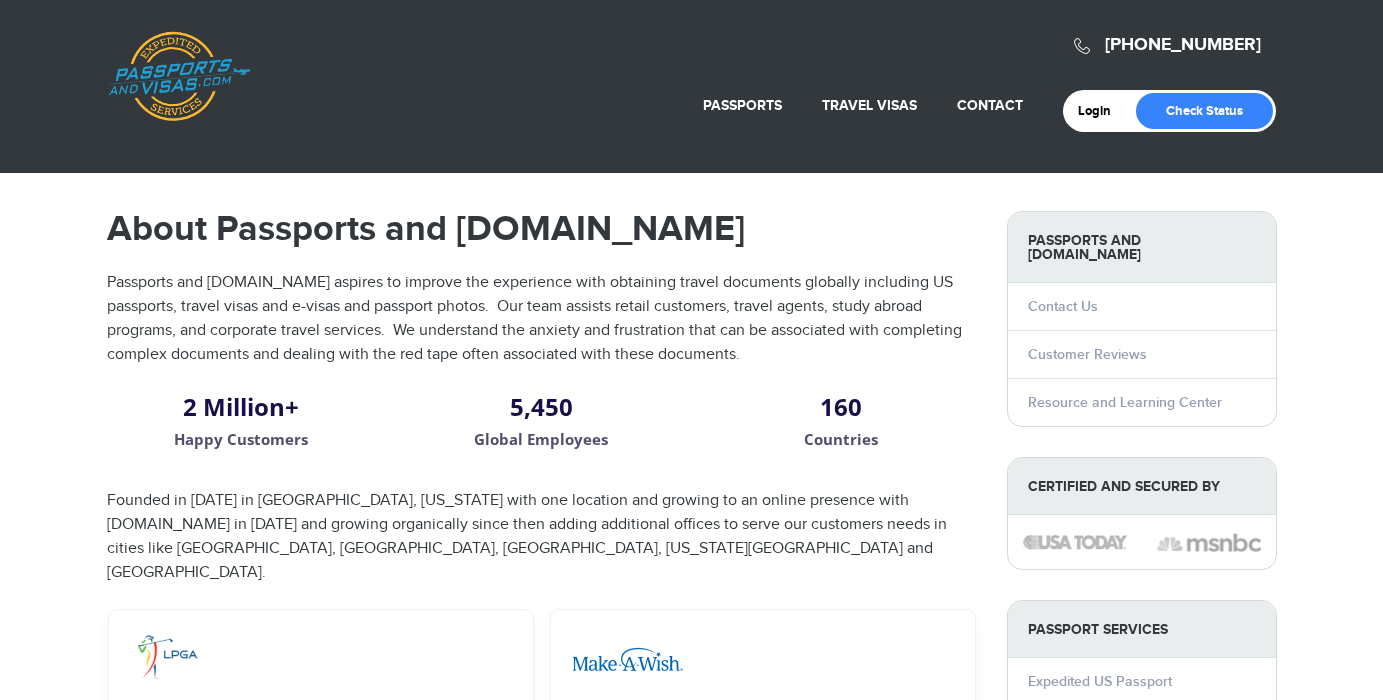 scroll, scrollTop: 0, scrollLeft: 0, axis: both 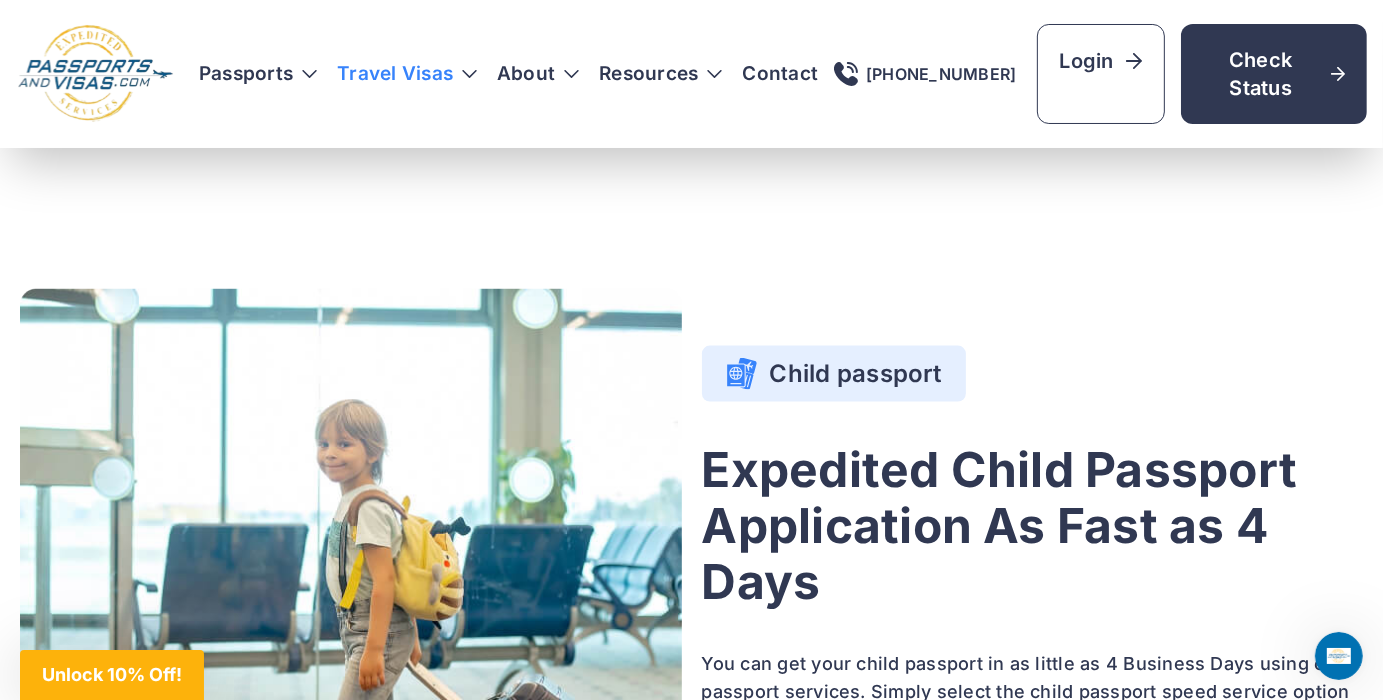 click on "Travel Visas" at bounding box center (407, 74) 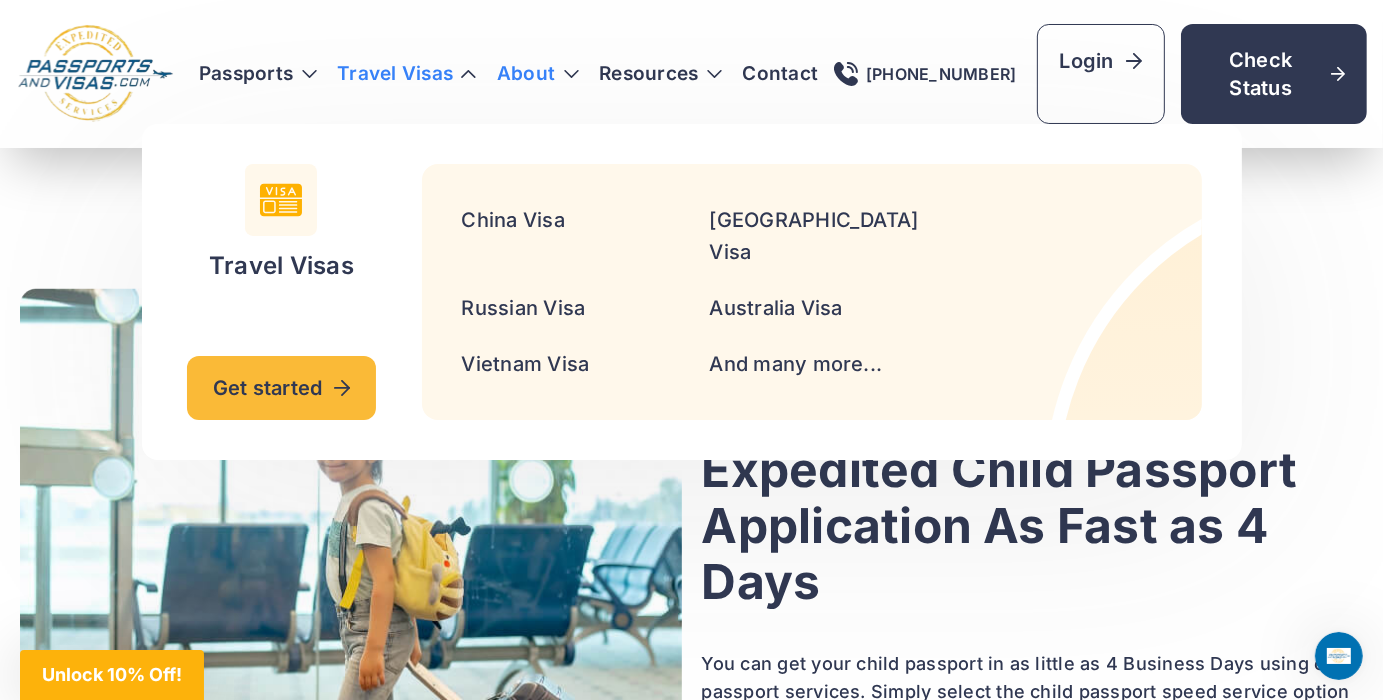 click on "About" at bounding box center [526, 74] 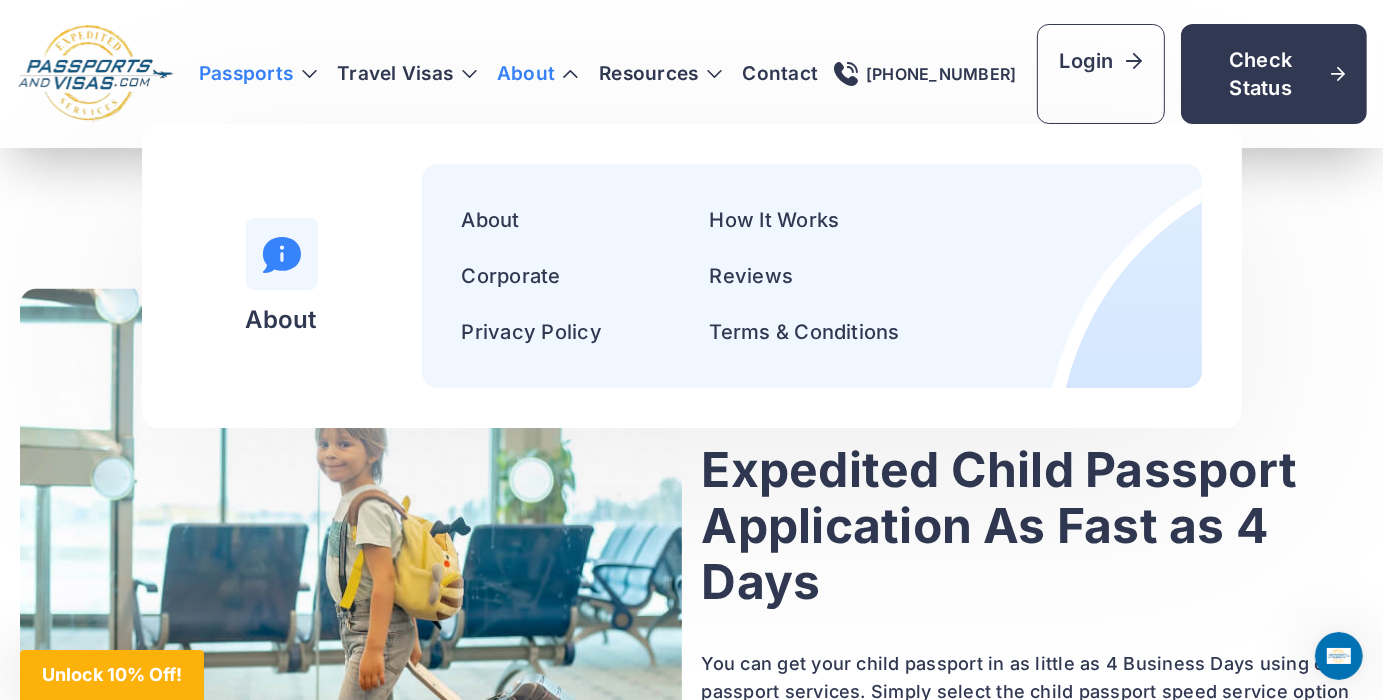 click on "Passports" at bounding box center [258, 74] 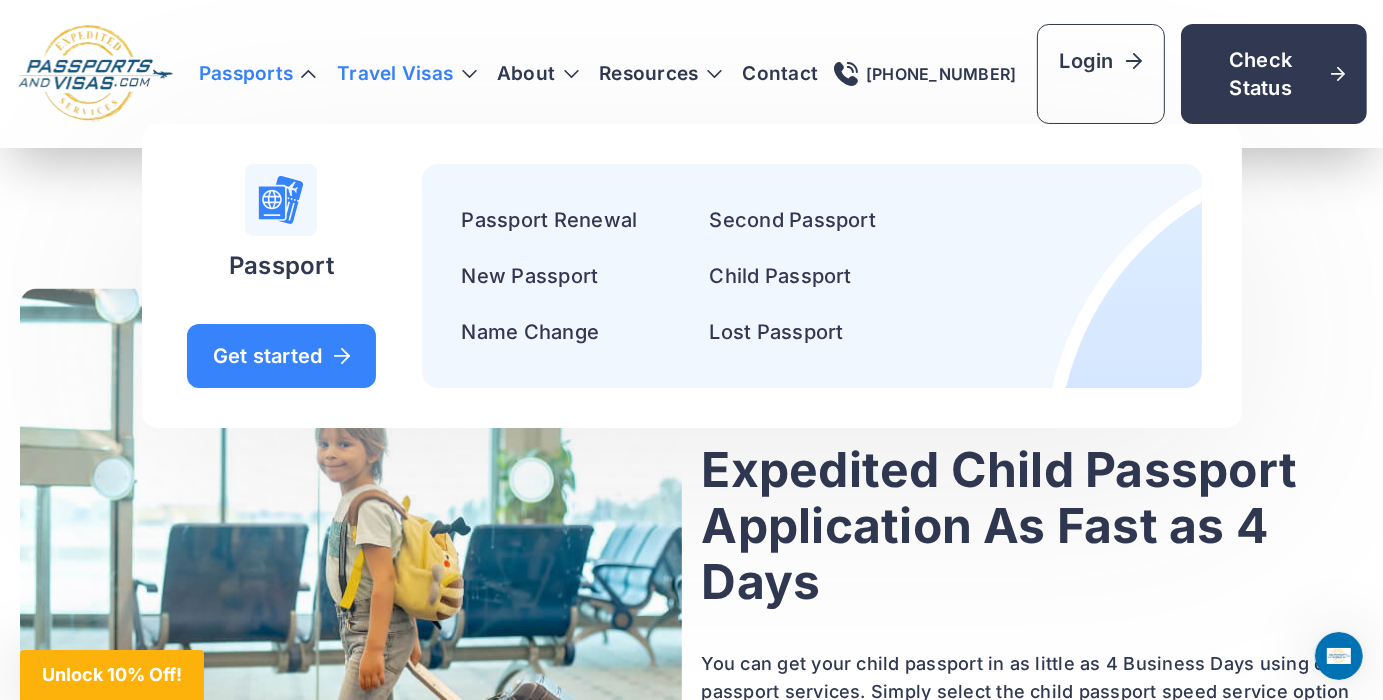 click on "Travel Visas" at bounding box center (407, 74) 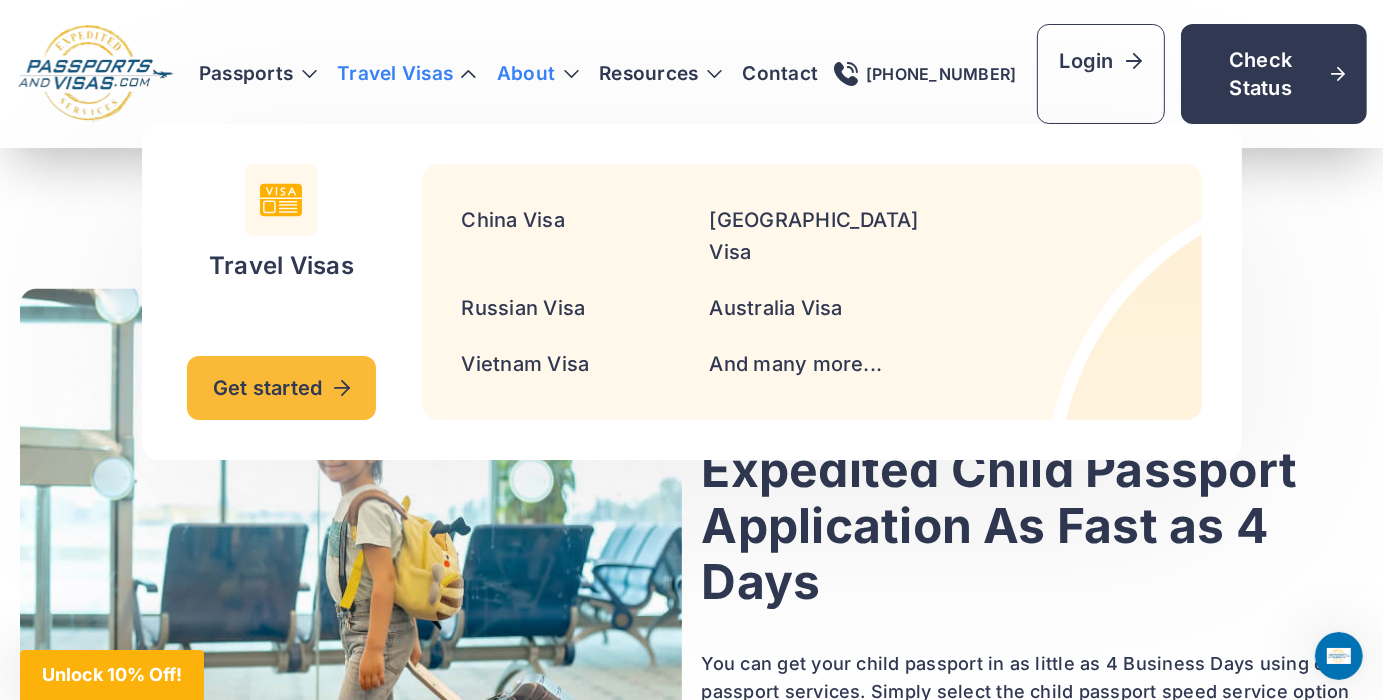 click on "About" at bounding box center [526, 74] 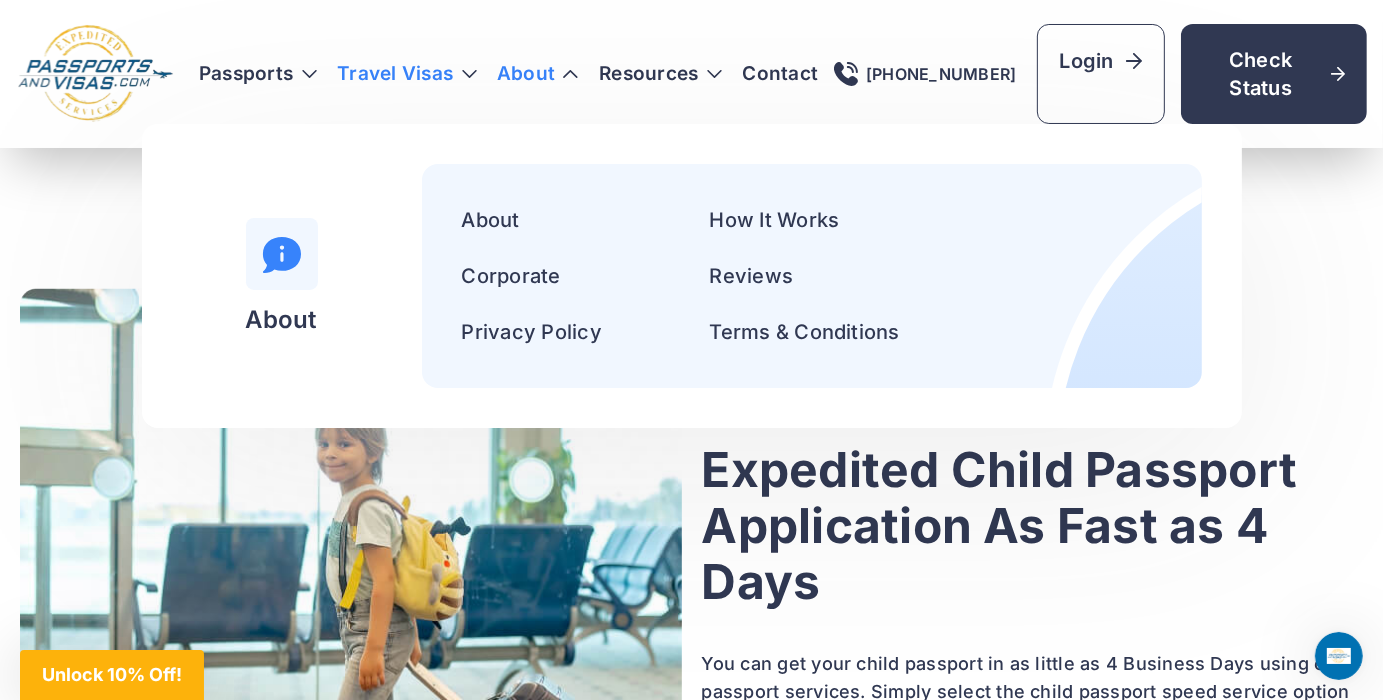 click on "Travel Visas" at bounding box center (407, 74) 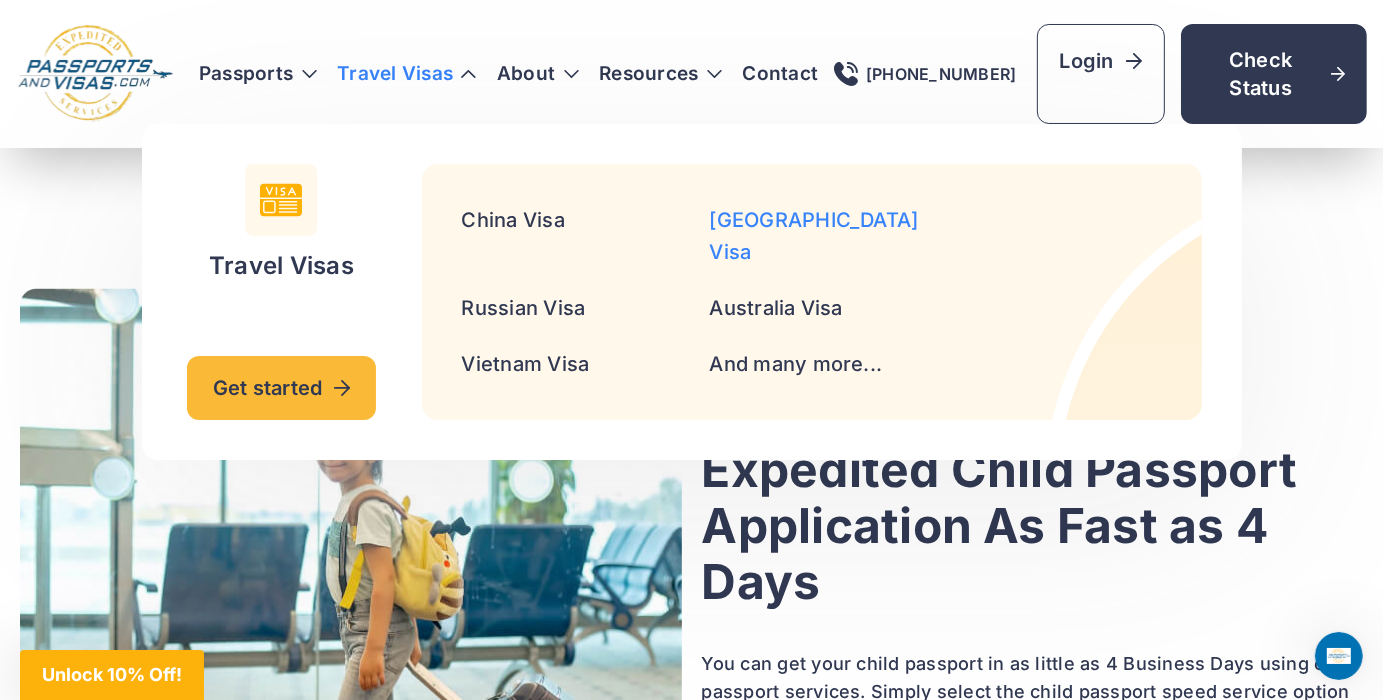 click on "[GEOGRAPHIC_DATA] Visa" at bounding box center [814, 236] 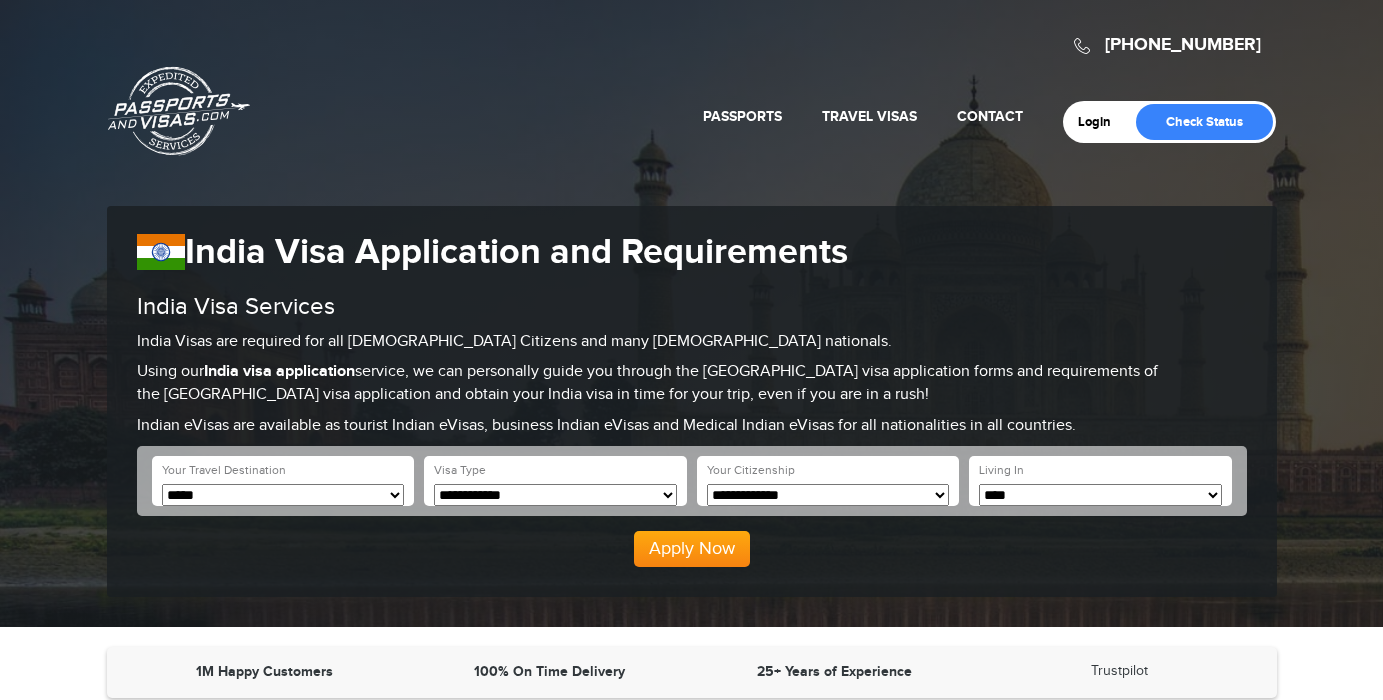 scroll, scrollTop: 0, scrollLeft: 0, axis: both 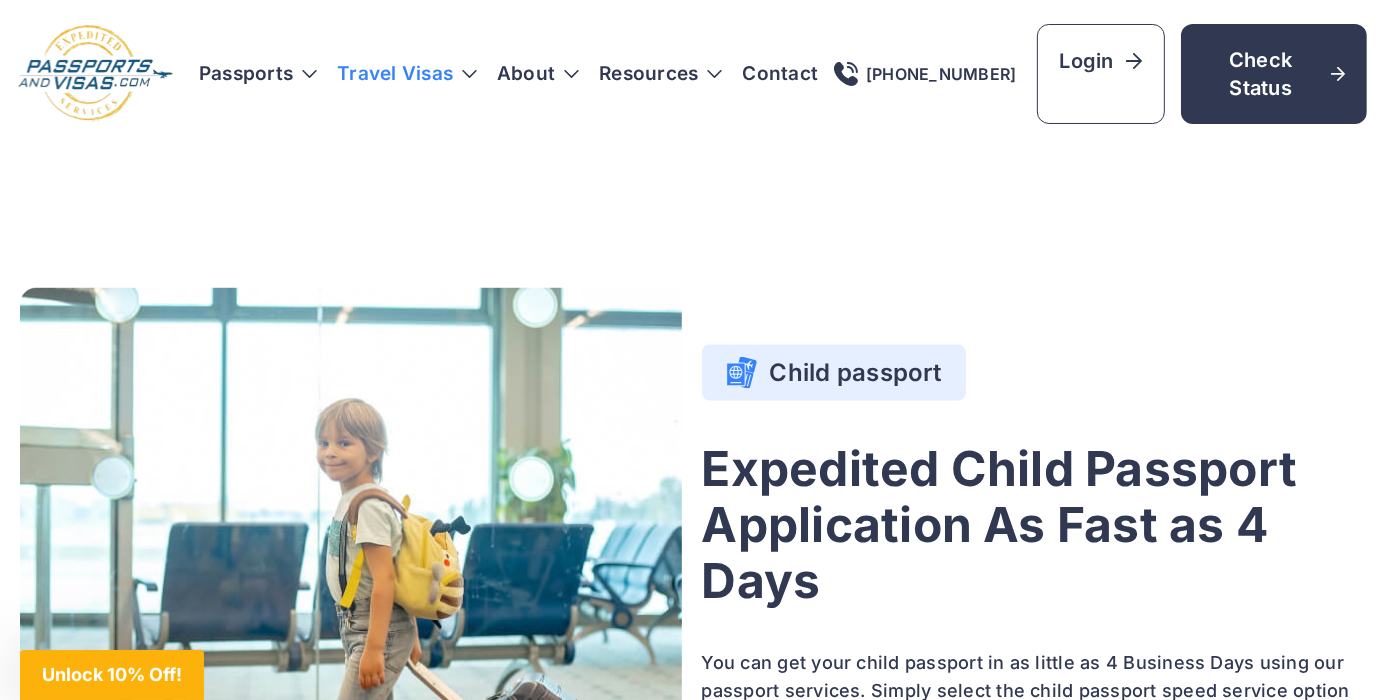 click on "Travel Visas" at bounding box center (407, 74) 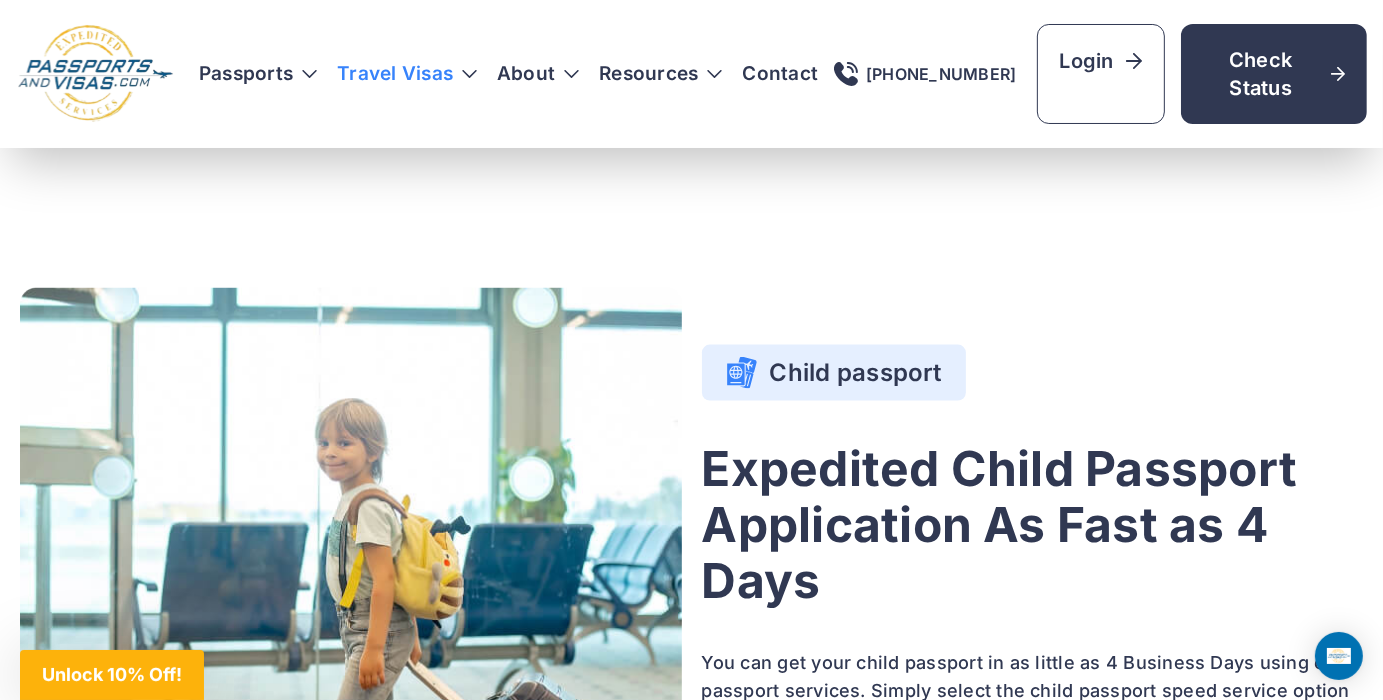 click on "Travel Visas" at bounding box center [407, 74] 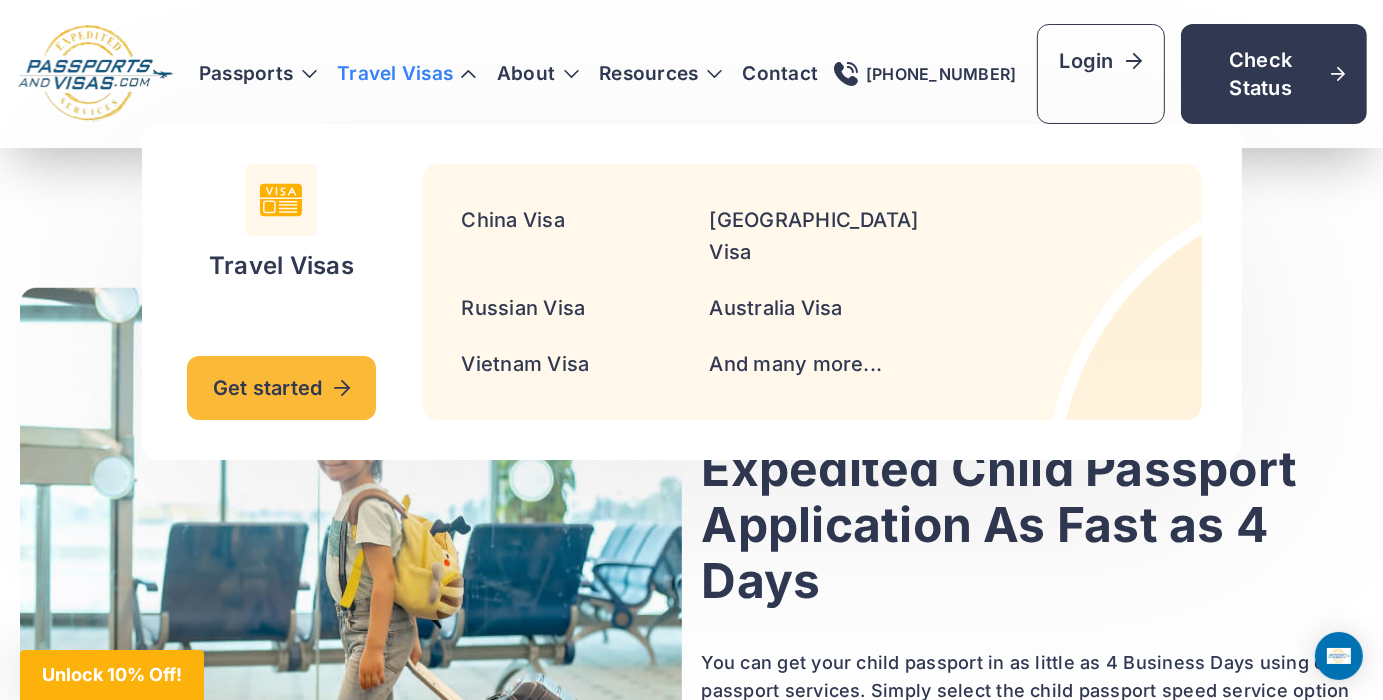 click on "Travel Visas" at bounding box center (407, 74) 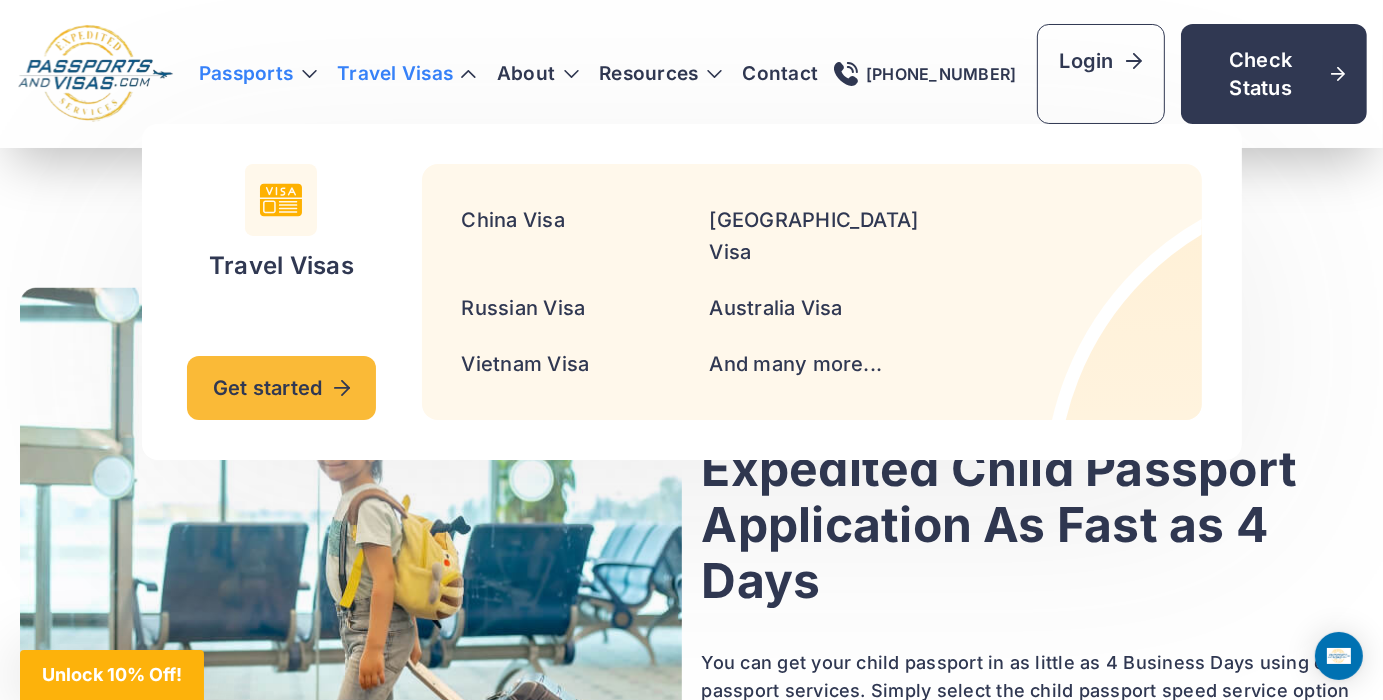 click on "Passports" at bounding box center (258, 74) 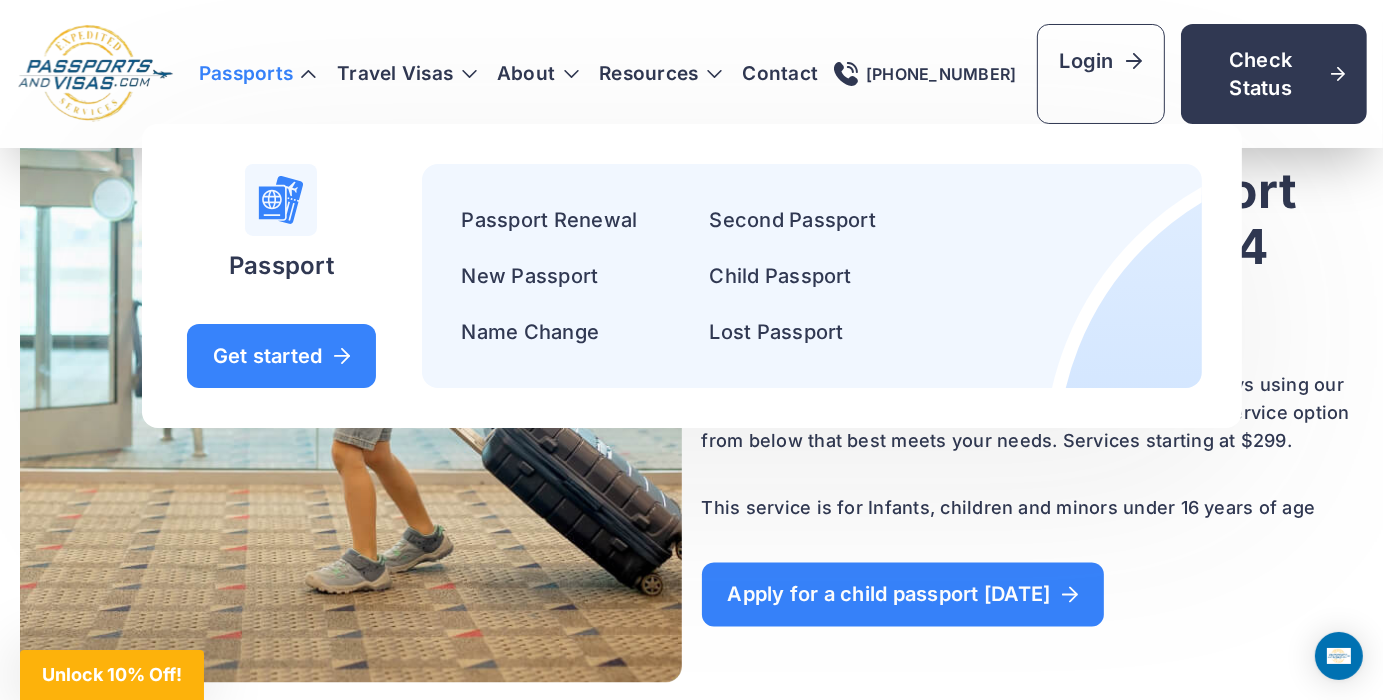 scroll, scrollTop: 2995, scrollLeft: 0, axis: vertical 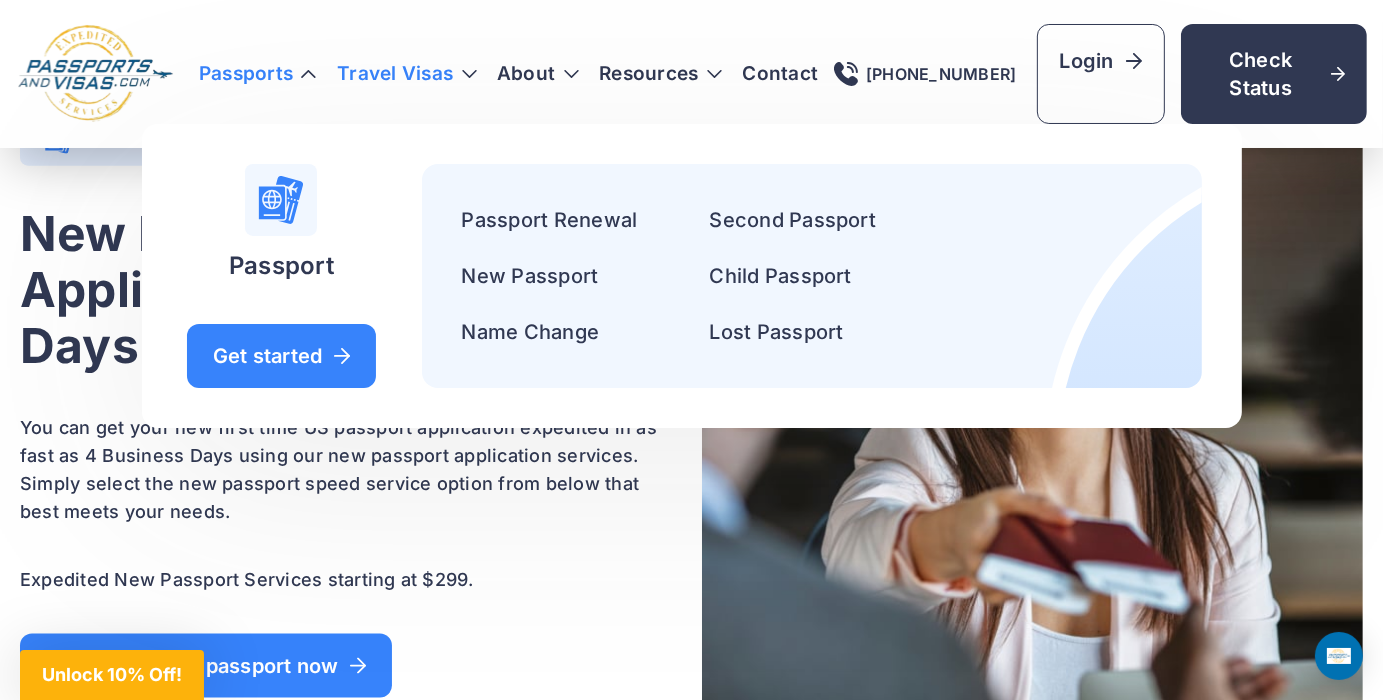 click on "Travel Visas" at bounding box center [407, 74] 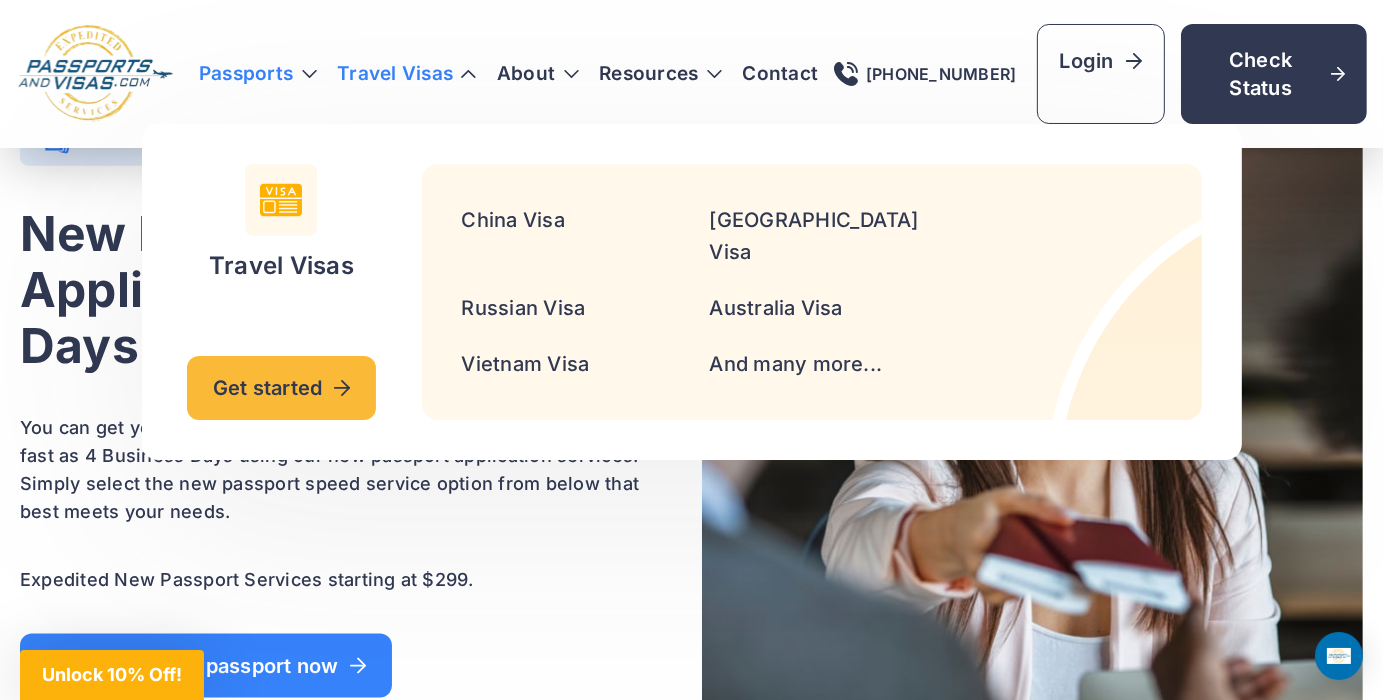 click on "Passports" at bounding box center (258, 74) 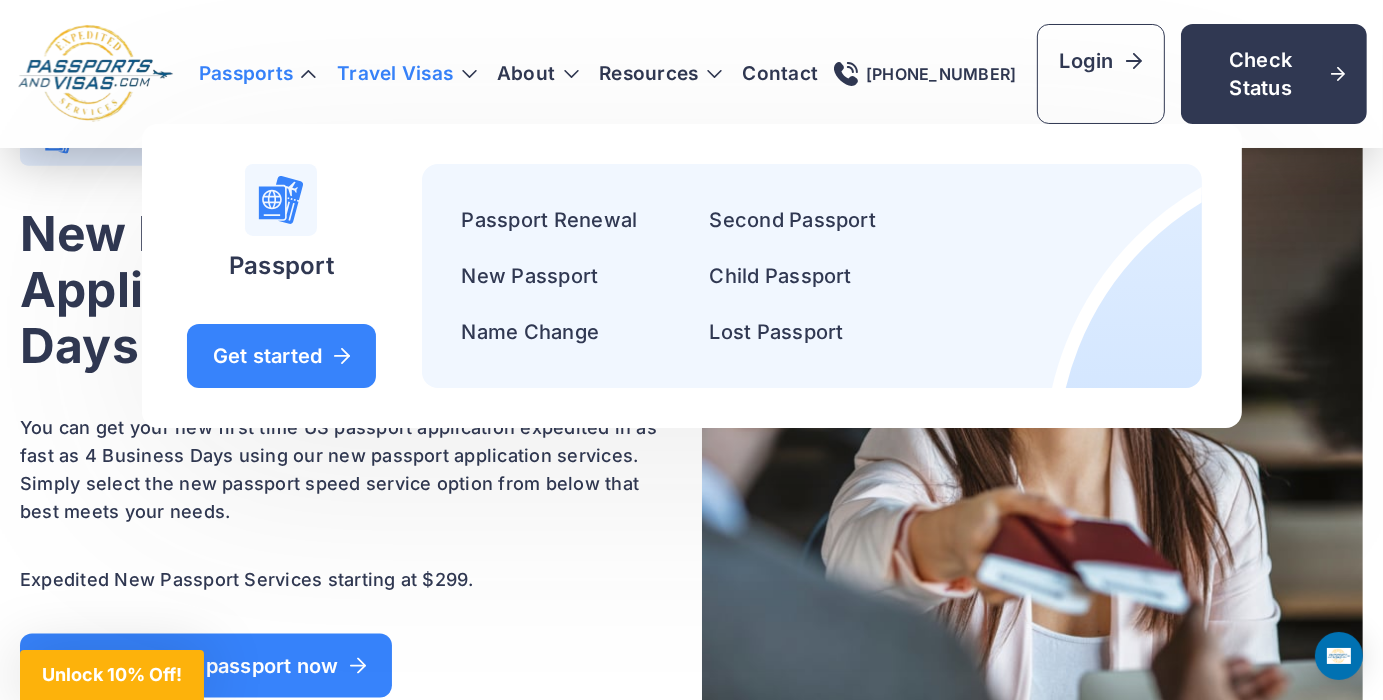 click on "Travel Visas" at bounding box center (407, 74) 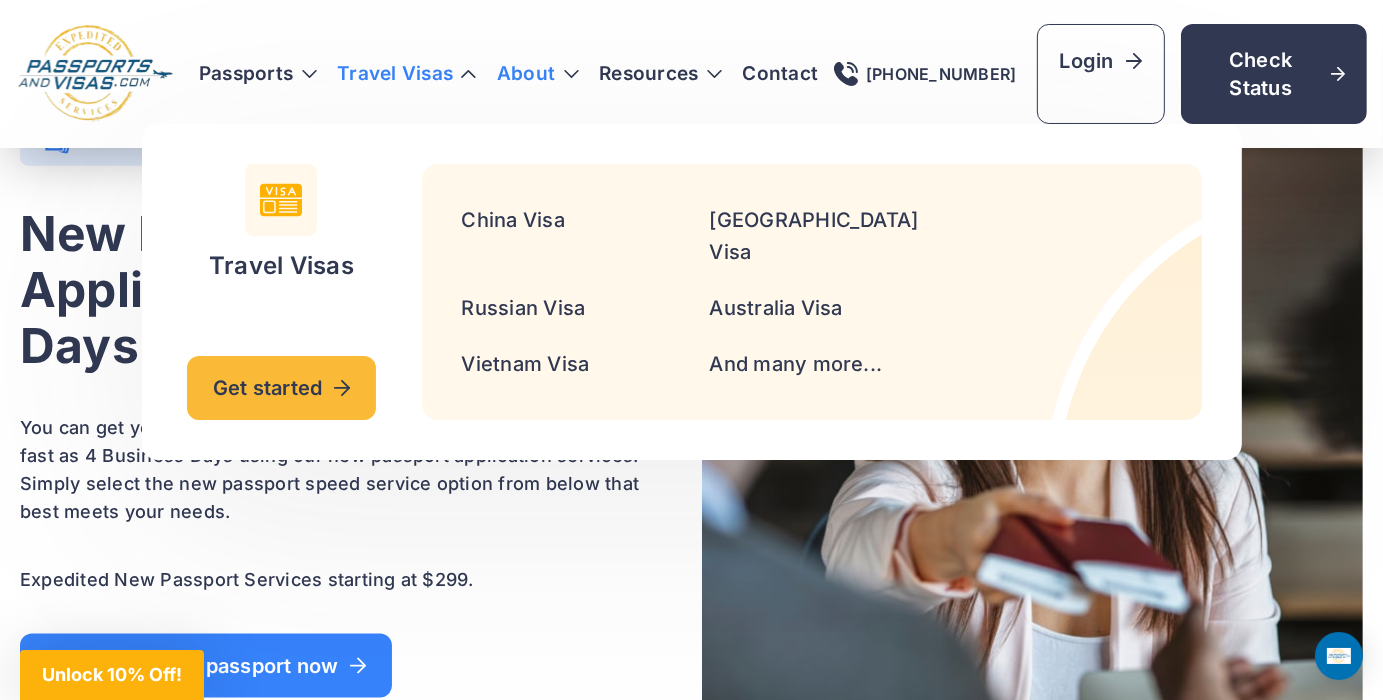 click on "About" at bounding box center [526, 74] 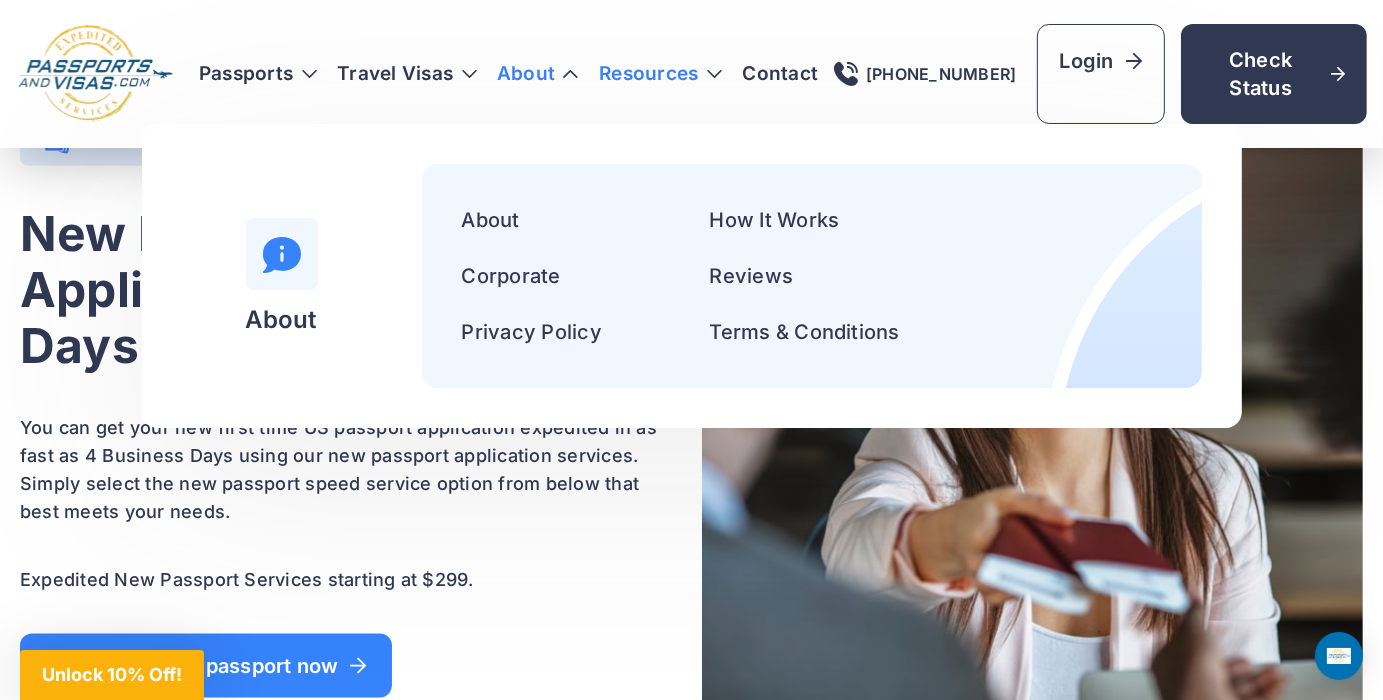 click on "Resources" at bounding box center [660, 74] 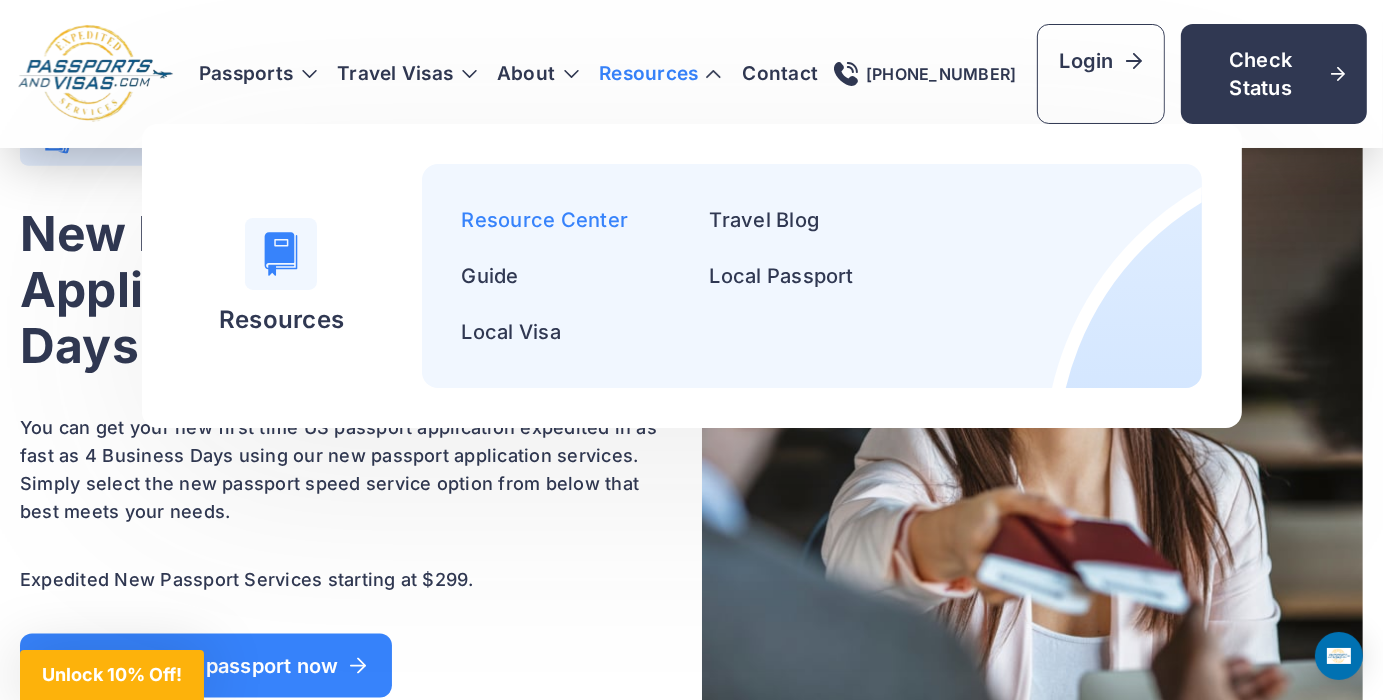 click on "Resource Center" at bounding box center [545, 220] 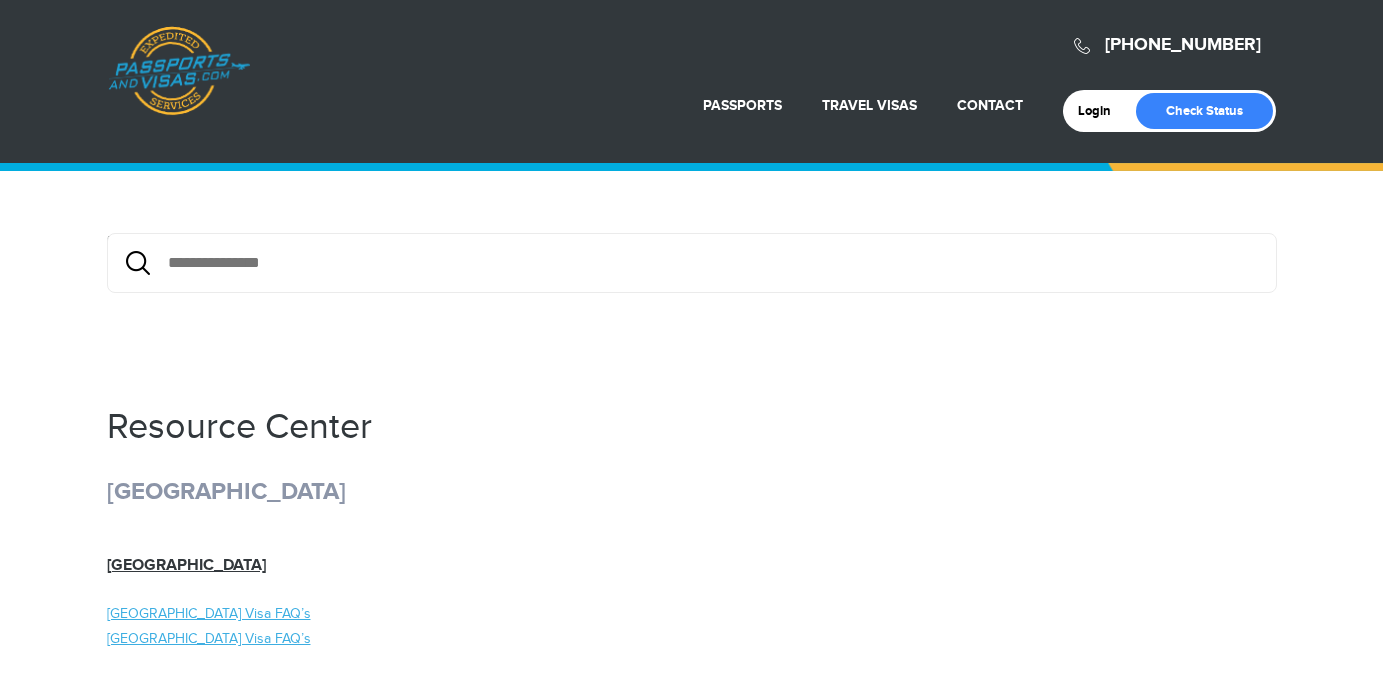 scroll, scrollTop: 0, scrollLeft: 0, axis: both 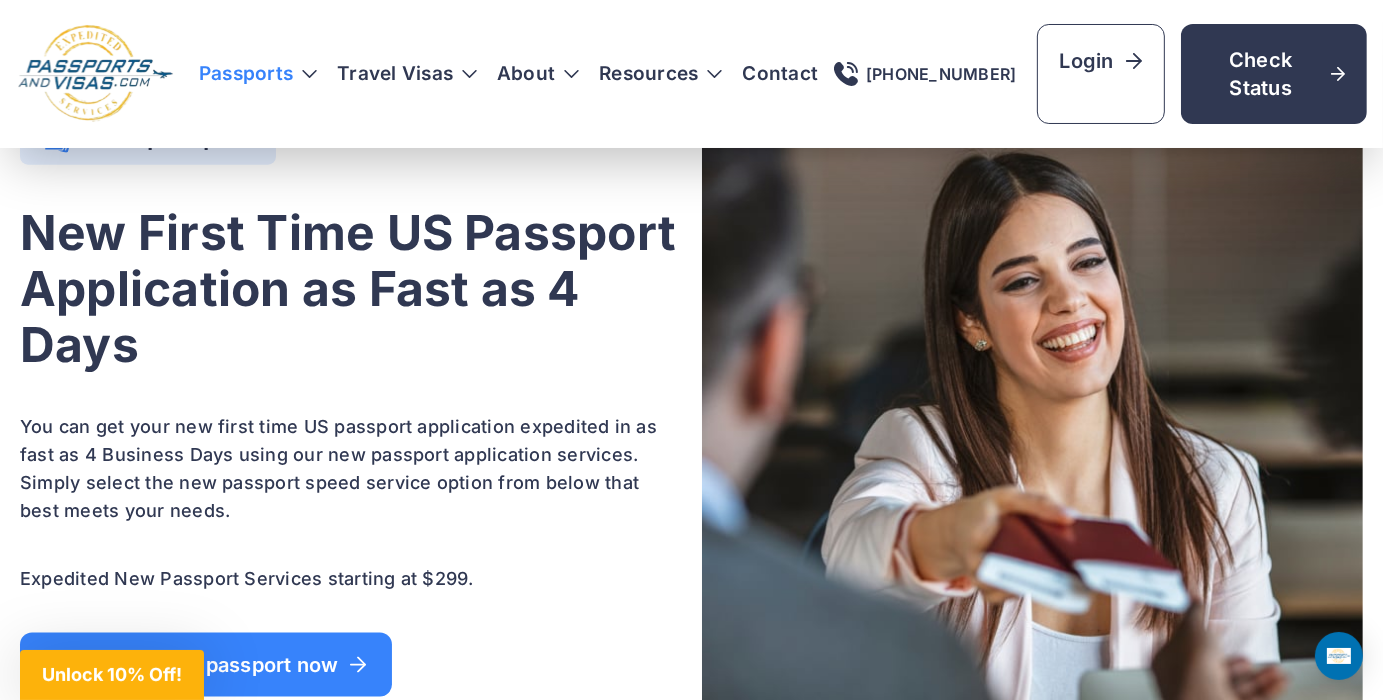 click on "Passports" at bounding box center [258, 74] 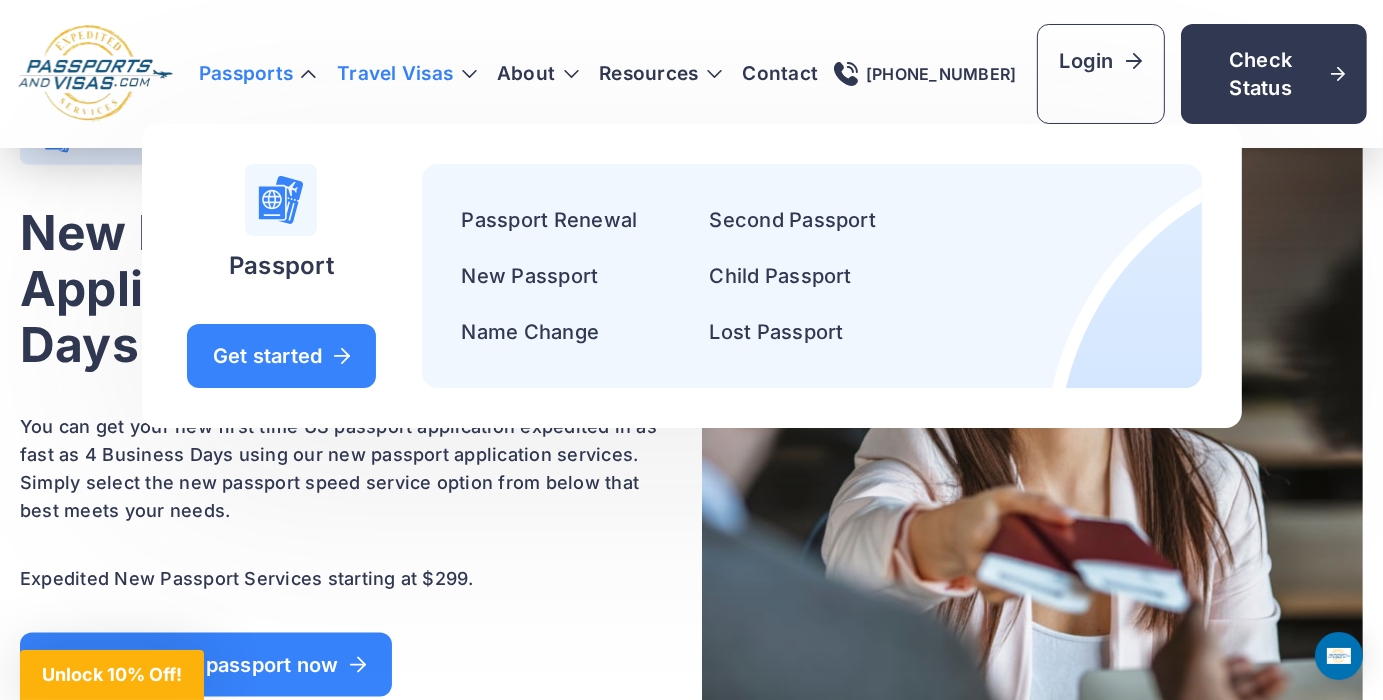 click on "Travel Visas" at bounding box center [407, 74] 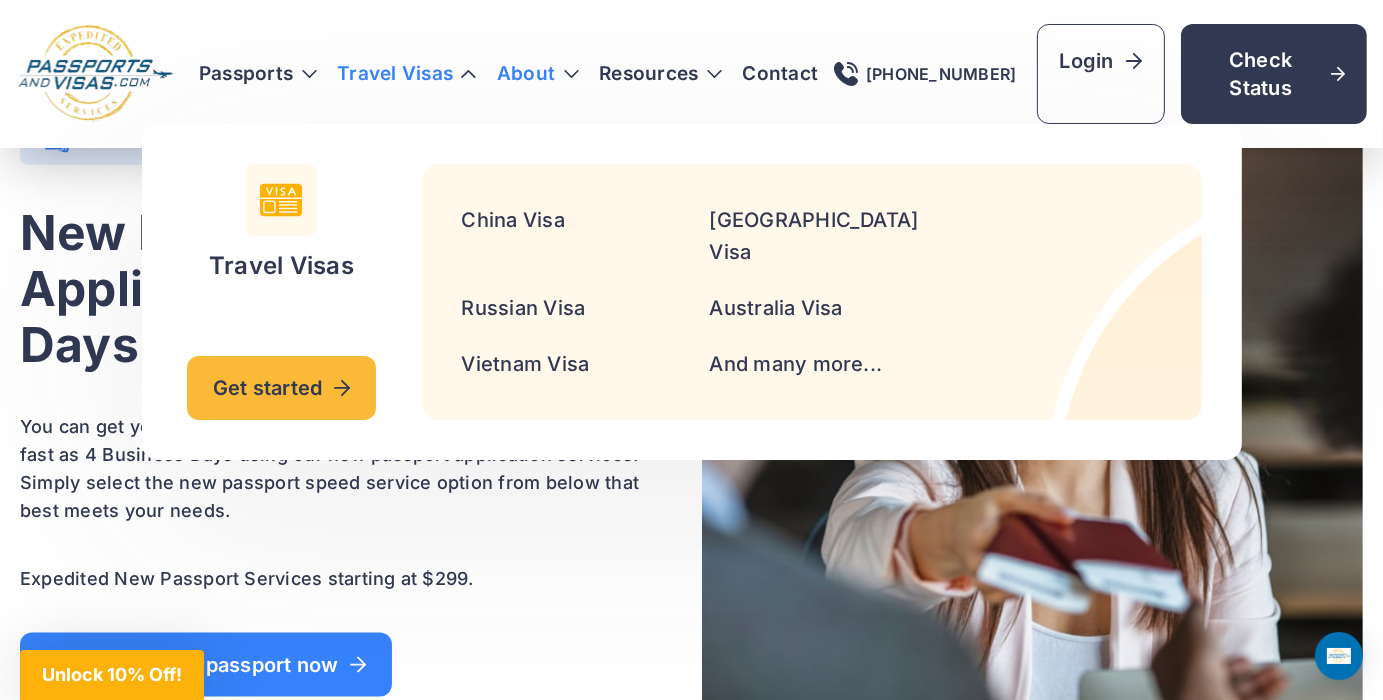 click on "About" at bounding box center [526, 74] 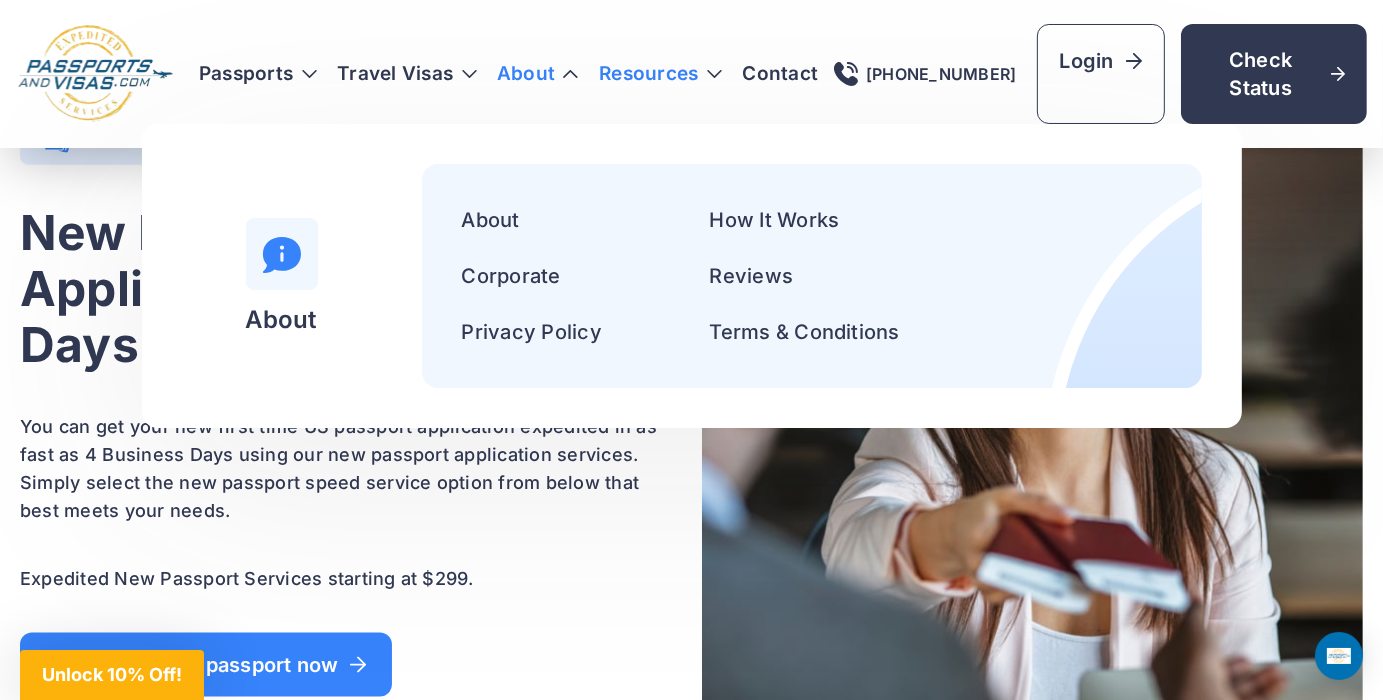 click on "Resources" at bounding box center (660, 74) 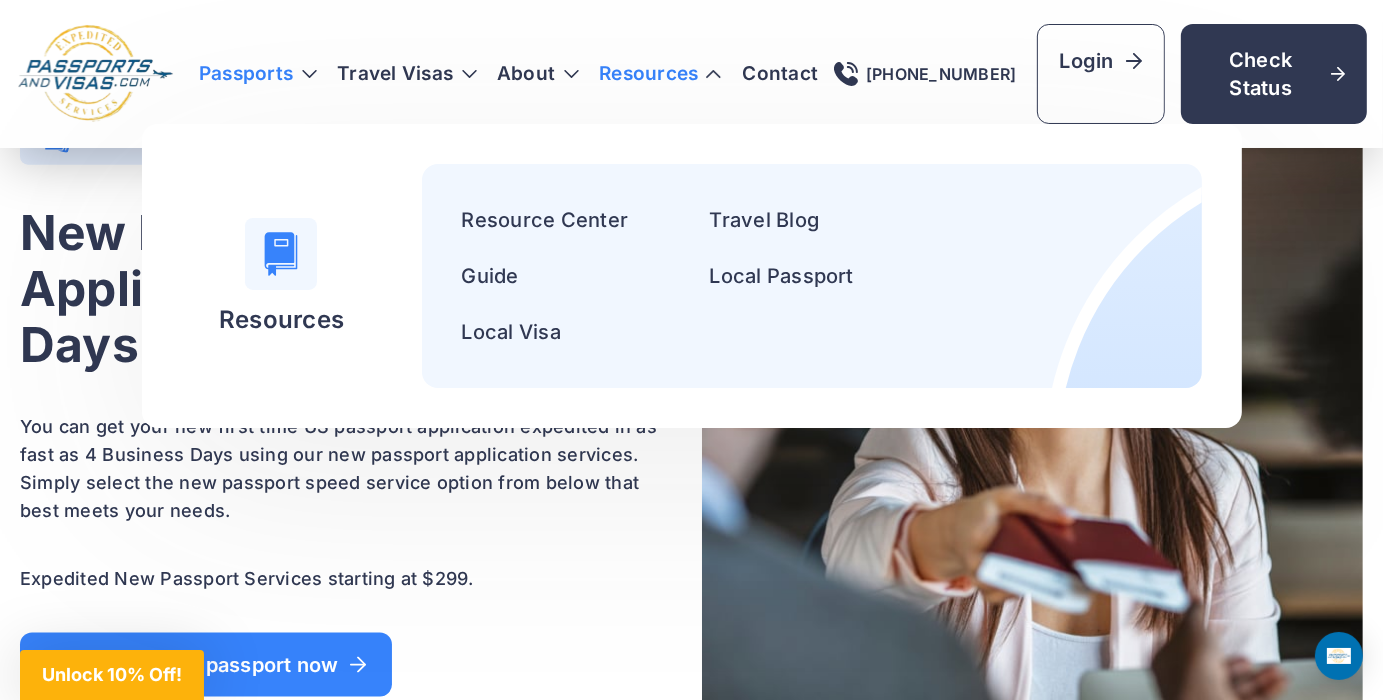 click on "Passports" at bounding box center (258, 74) 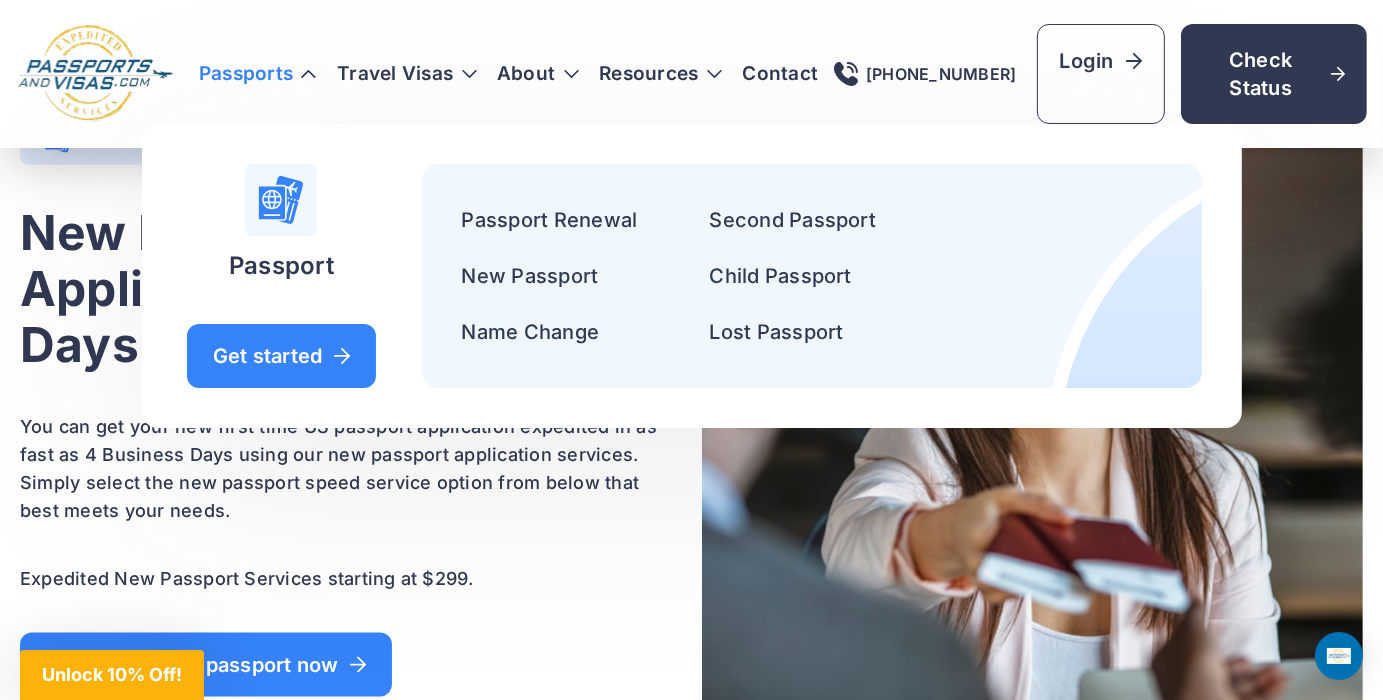 click on "You can get your new first time US passport application expedited in
as fast as 4 Business Days using our new passport application
services. Simply select the new passport speed service option from
below that best meets your needs." at bounding box center (351, 469) 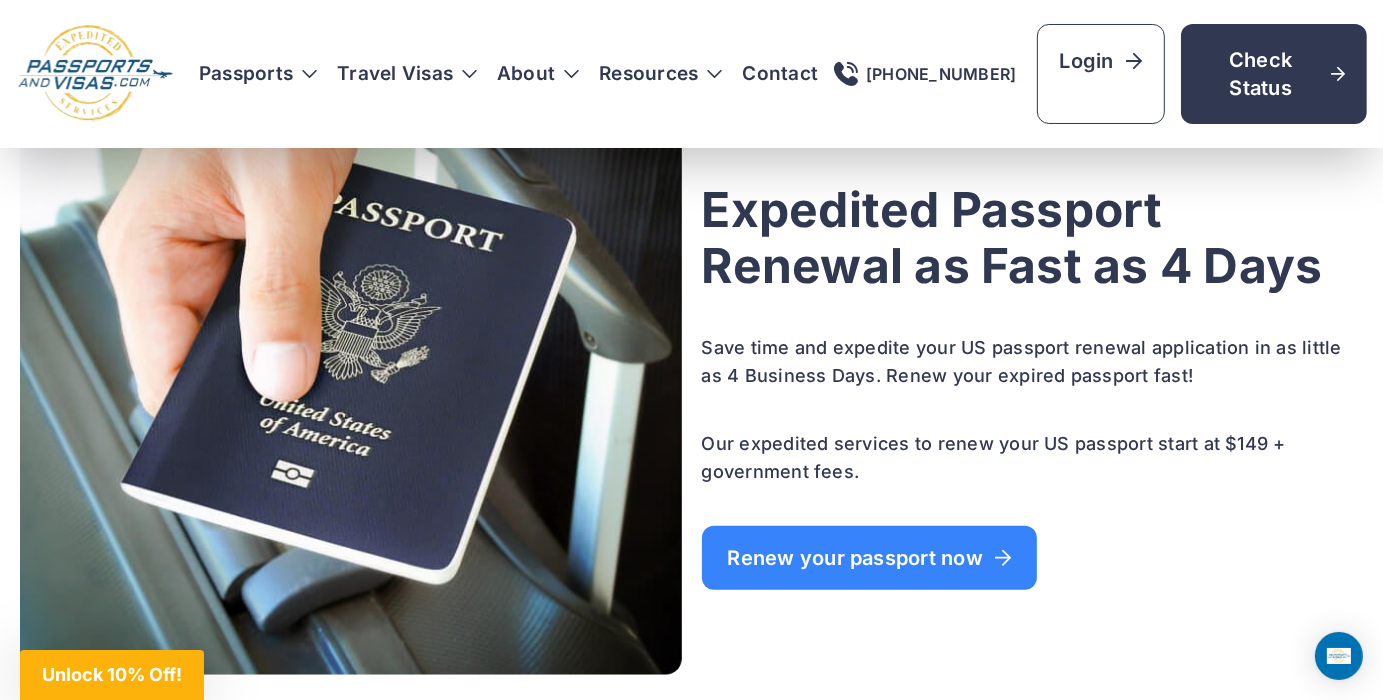 scroll, scrollTop: 1358, scrollLeft: 0, axis: vertical 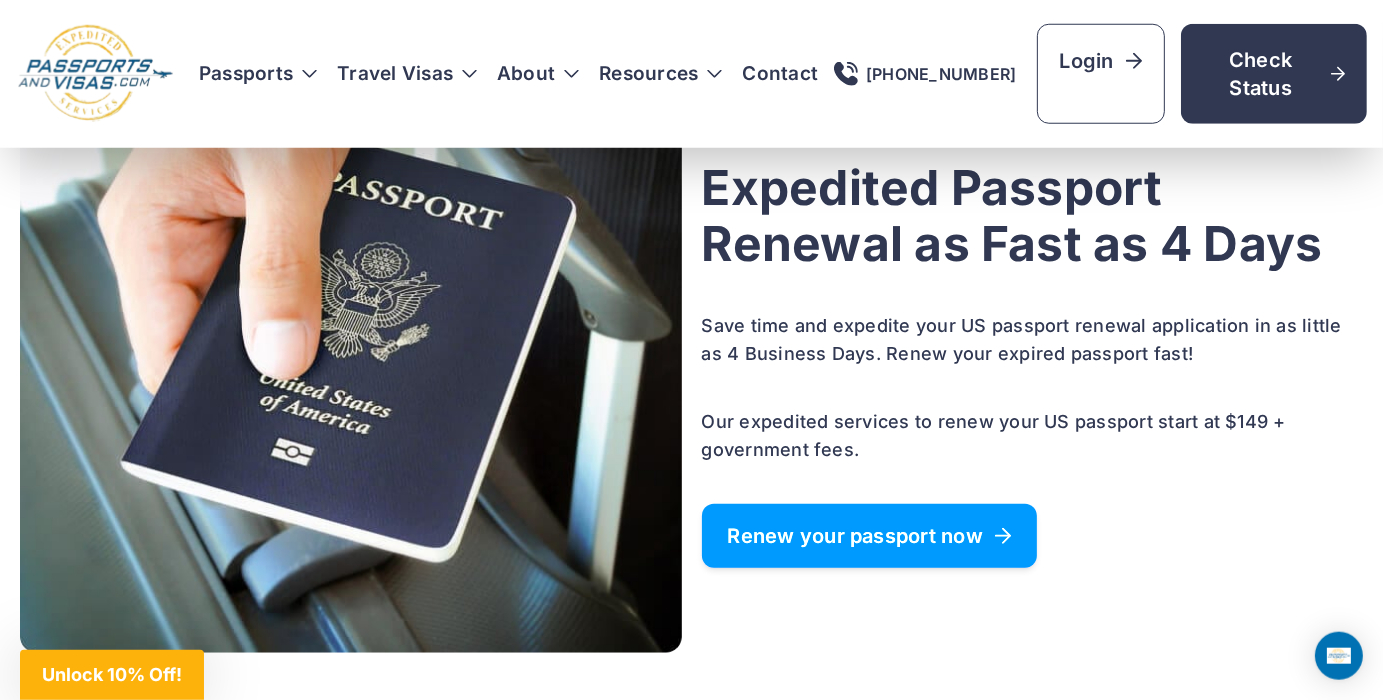 click on "Renew your passport now" at bounding box center [870, 536] 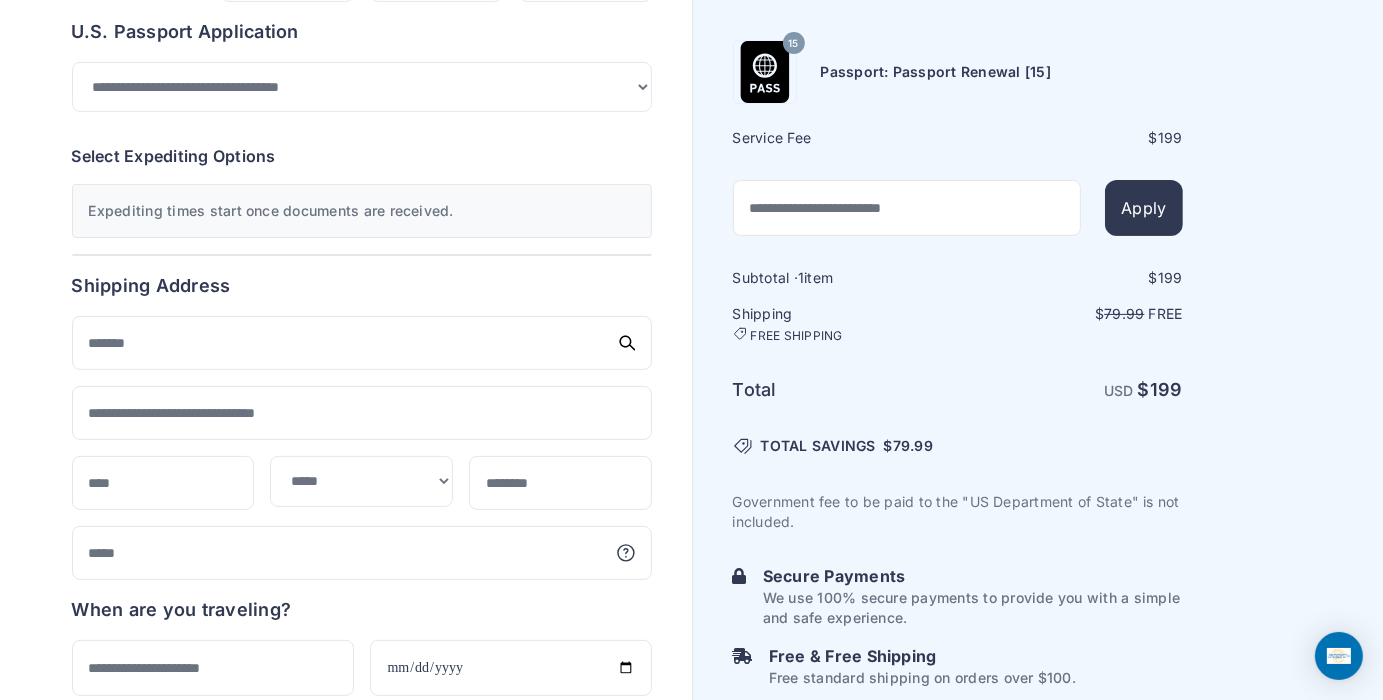 scroll, scrollTop: 444, scrollLeft: 0, axis: vertical 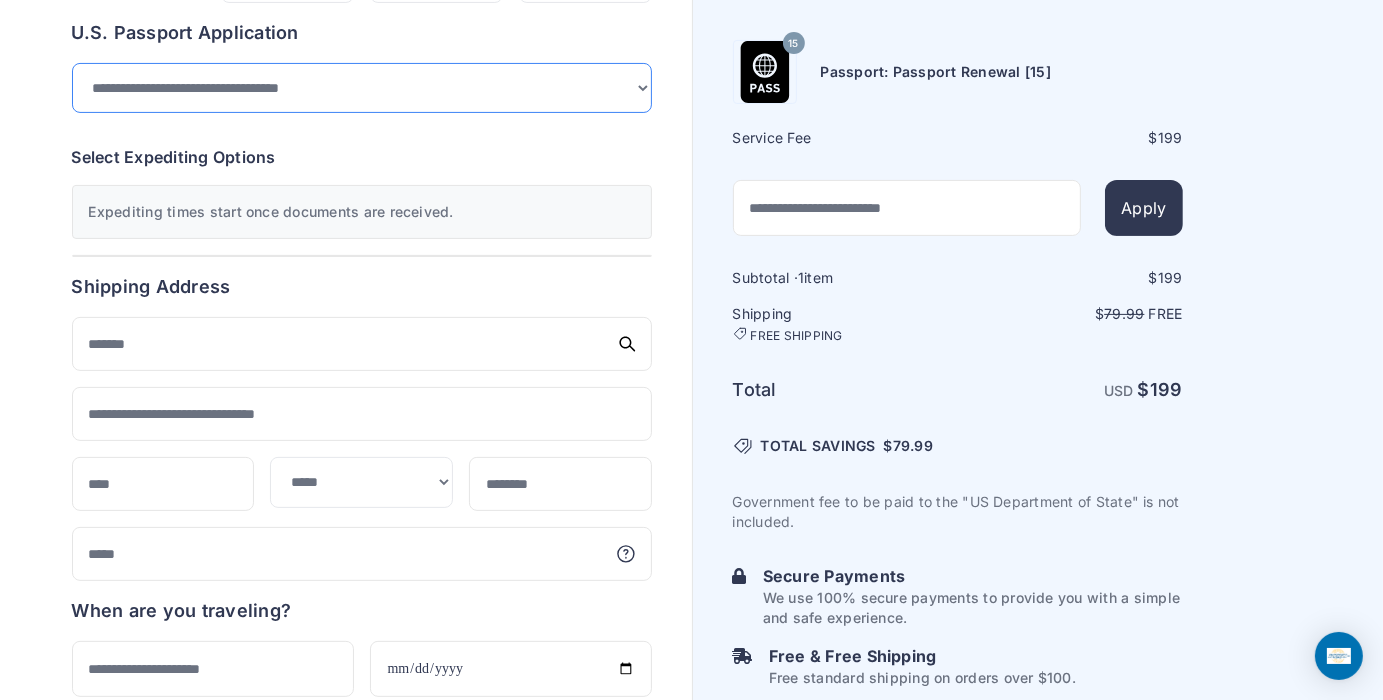 click on "**********" at bounding box center (362, 88) 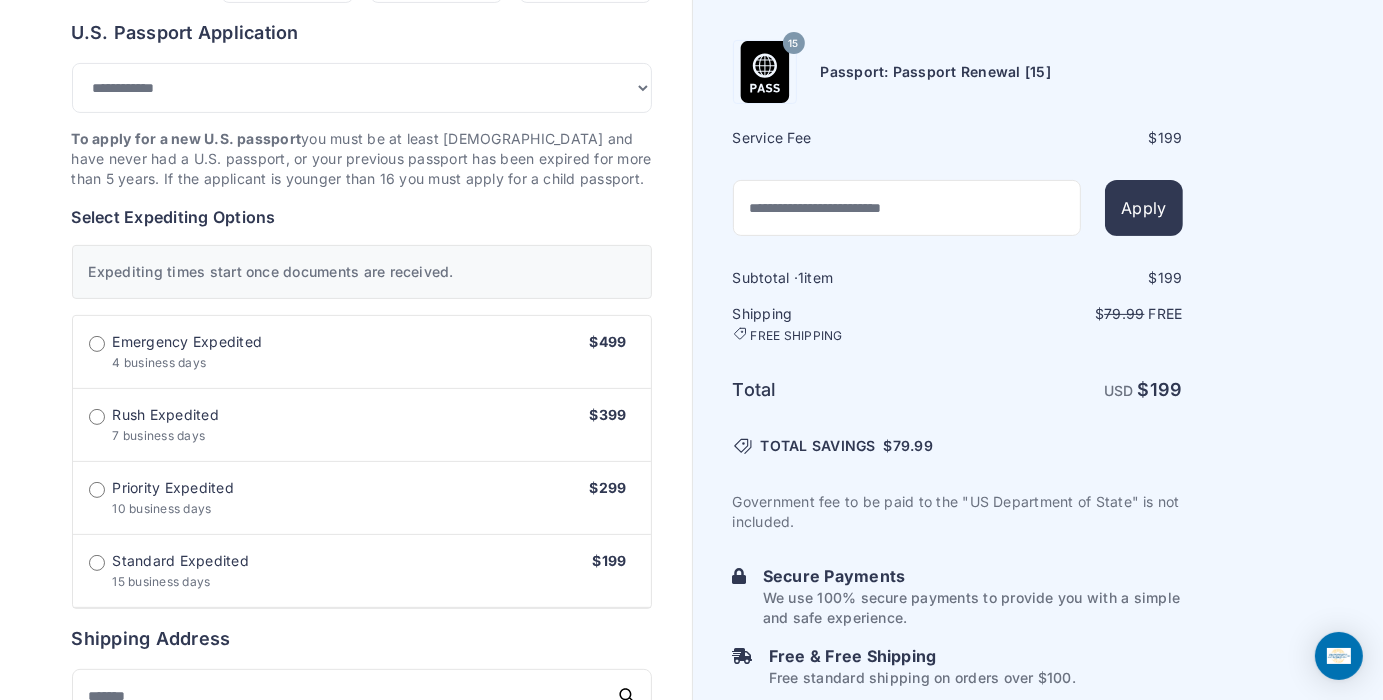 click on "Emergency Expedited
4 business days
$499" at bounding box center (362, 352) 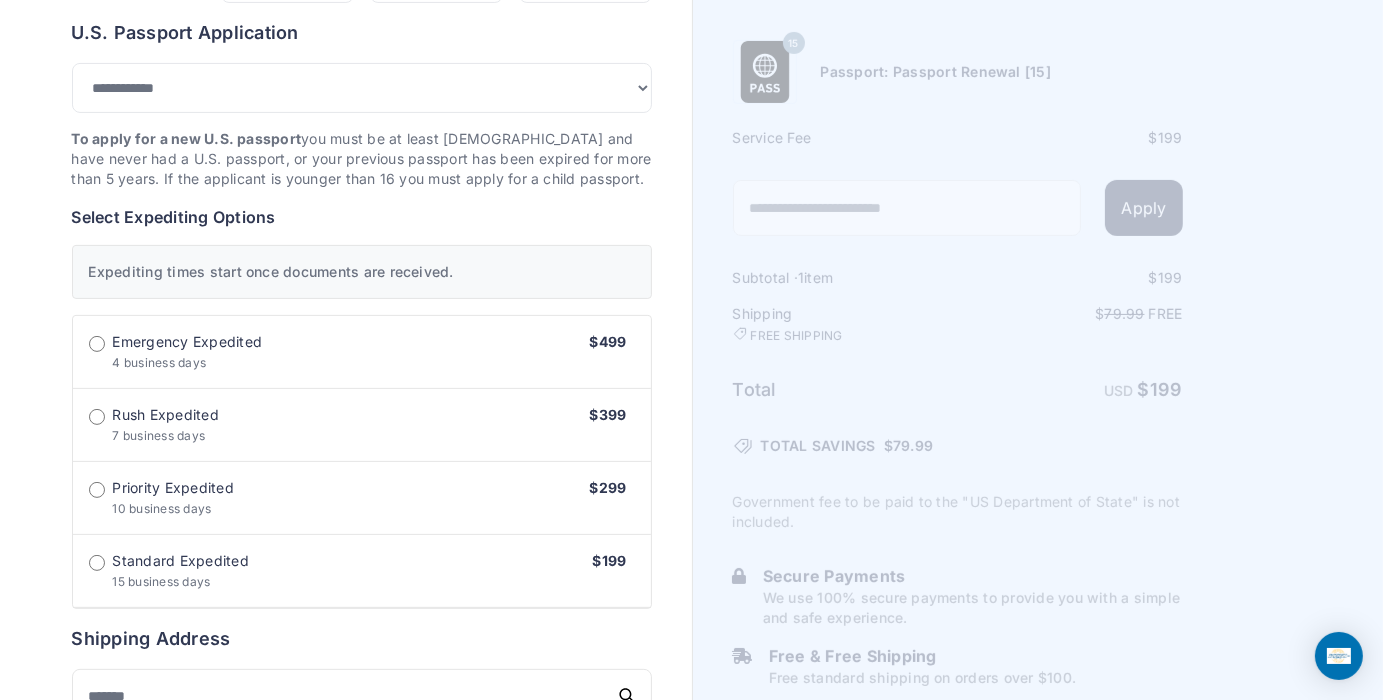 click on "Rush Expedited
7 business days
$399" at bounding box center (362, 425) 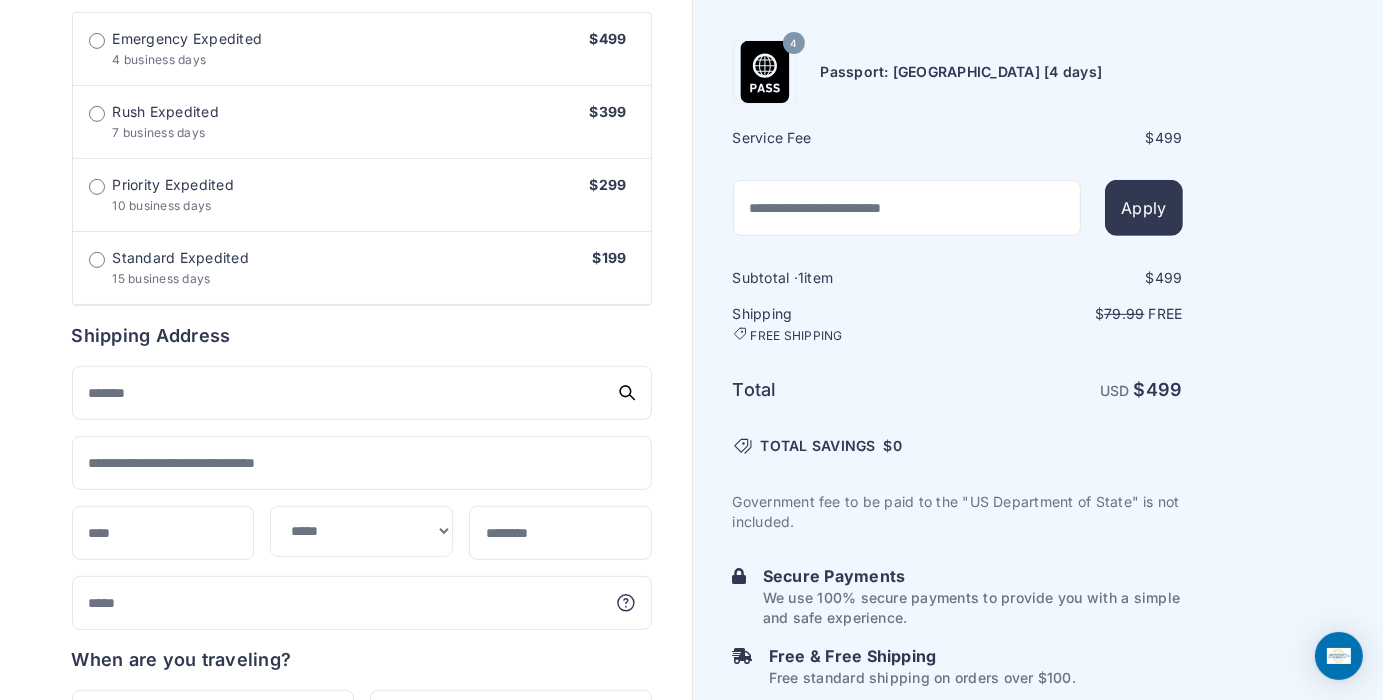 scroll, scrollTop: 748, scrollLeft: 0, axis: vertical 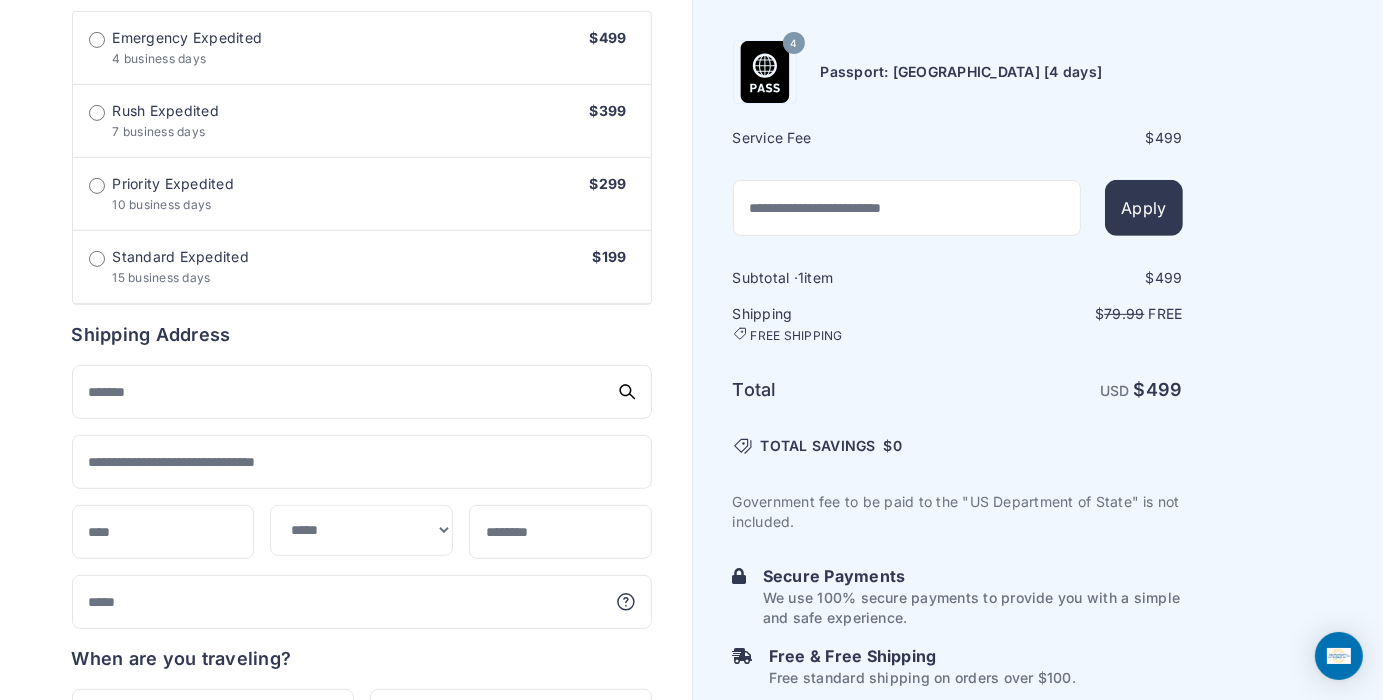 click on "Standard Expedited
15 business days
$199" at bounding box center (362, 267) 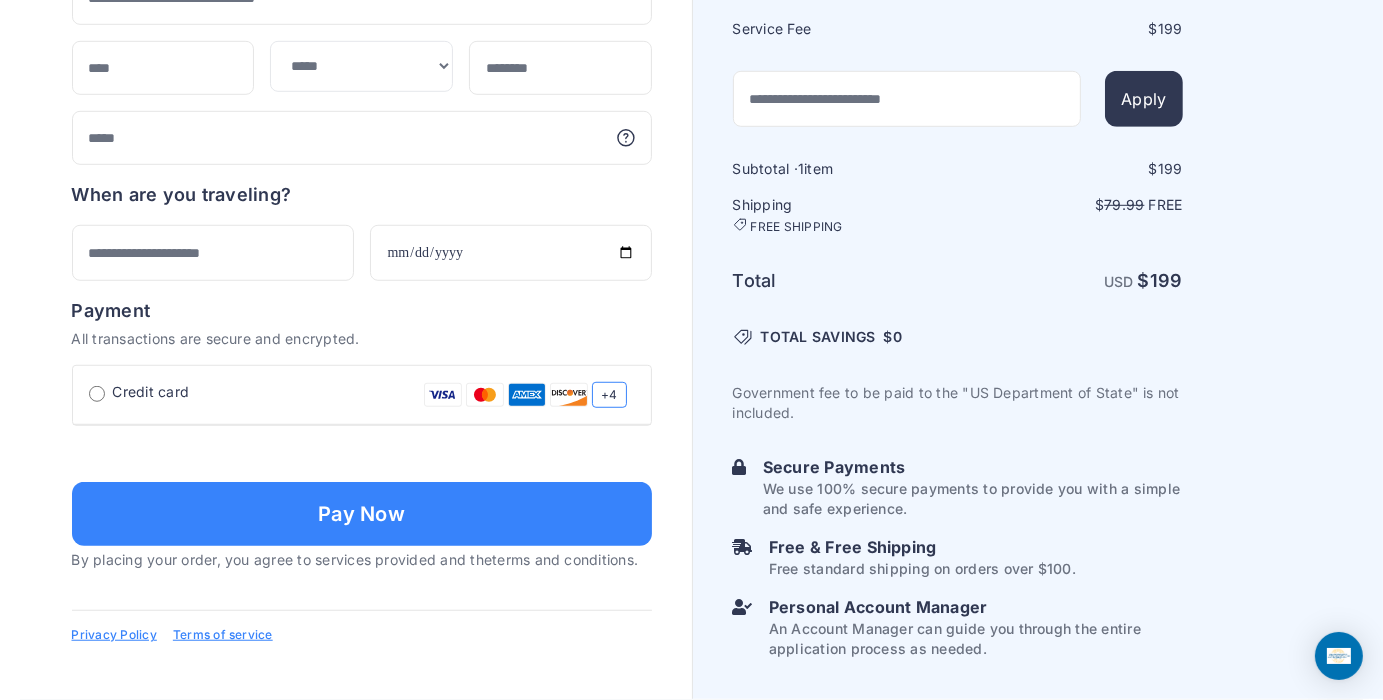 scroll, scrollTop: 1344, scrollLeft: 0, axis: vertical 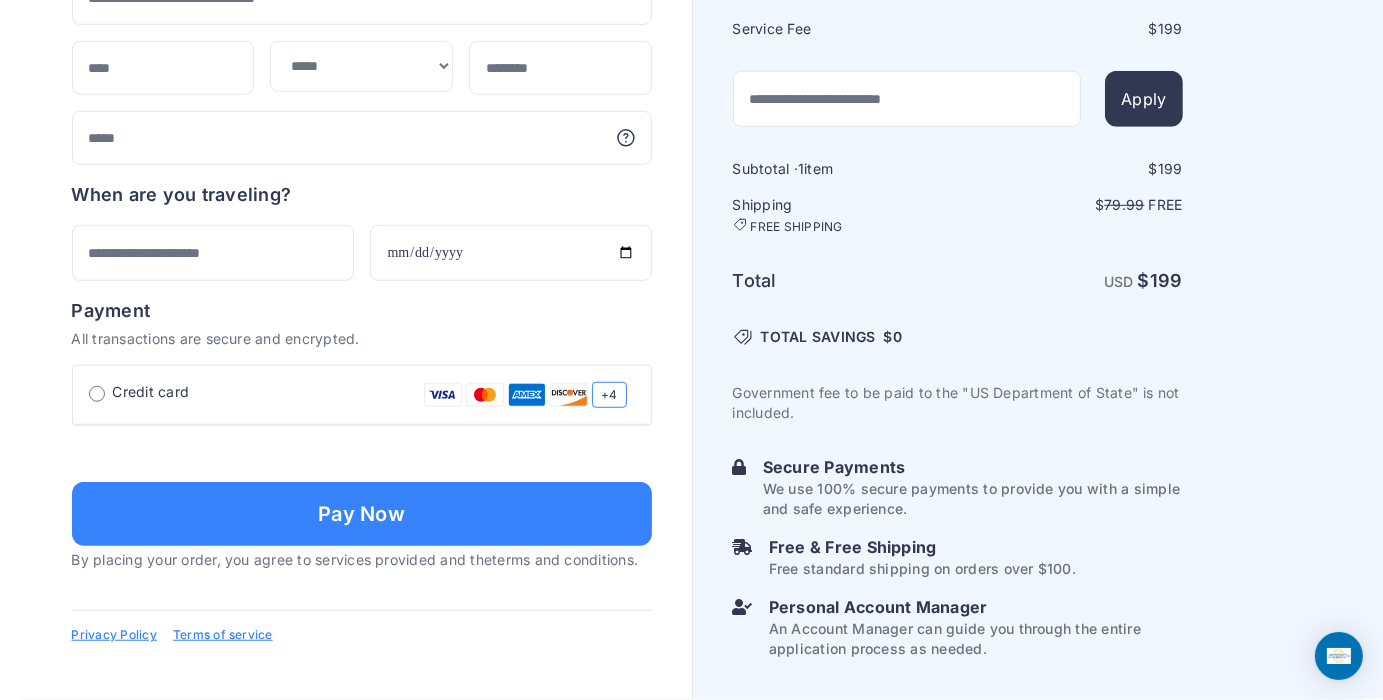 click on "**********" at bounding box center [362, 778] 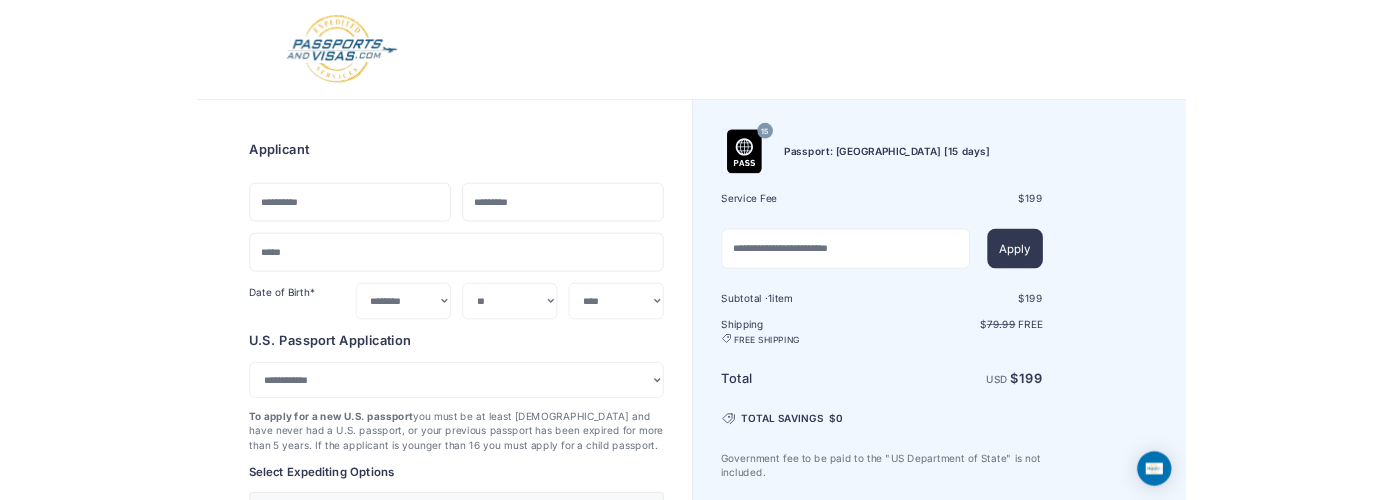 scroll, scrollTop: 0, scrollLeft: 0, axis: both 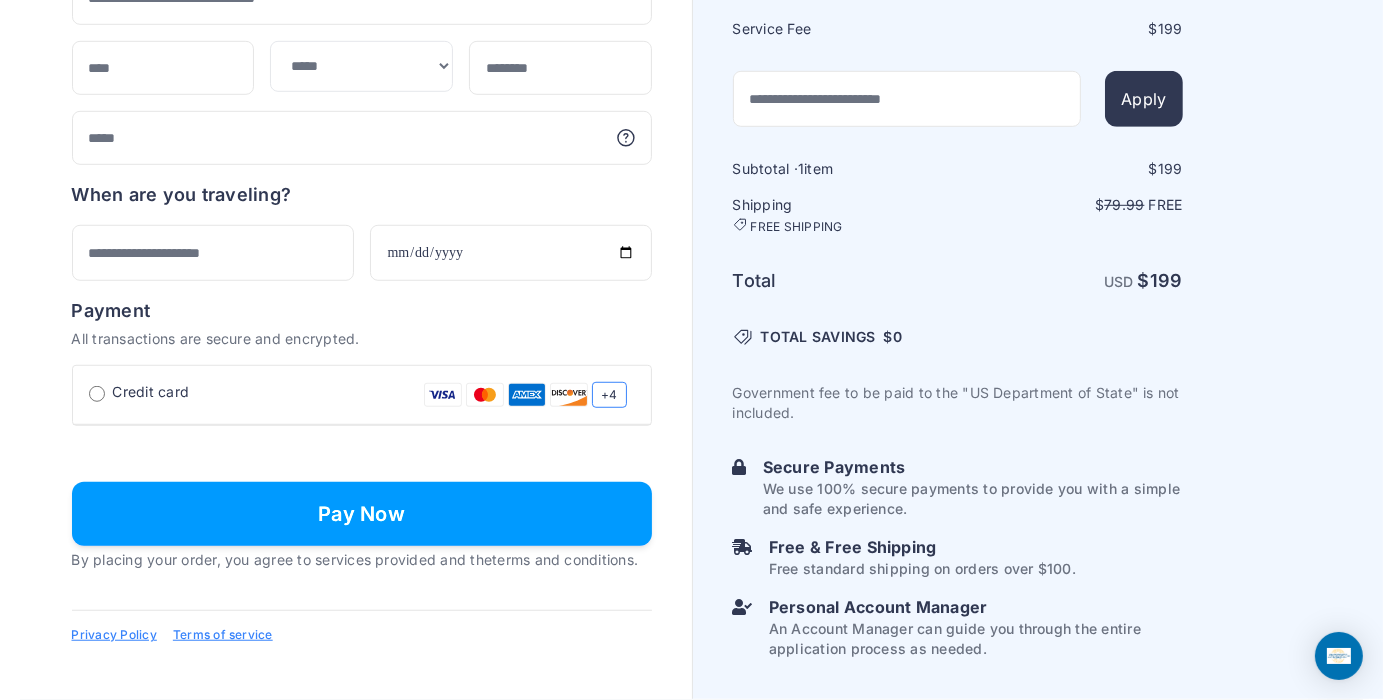 click on "Pay Now" at bounding box center [362, 514] 